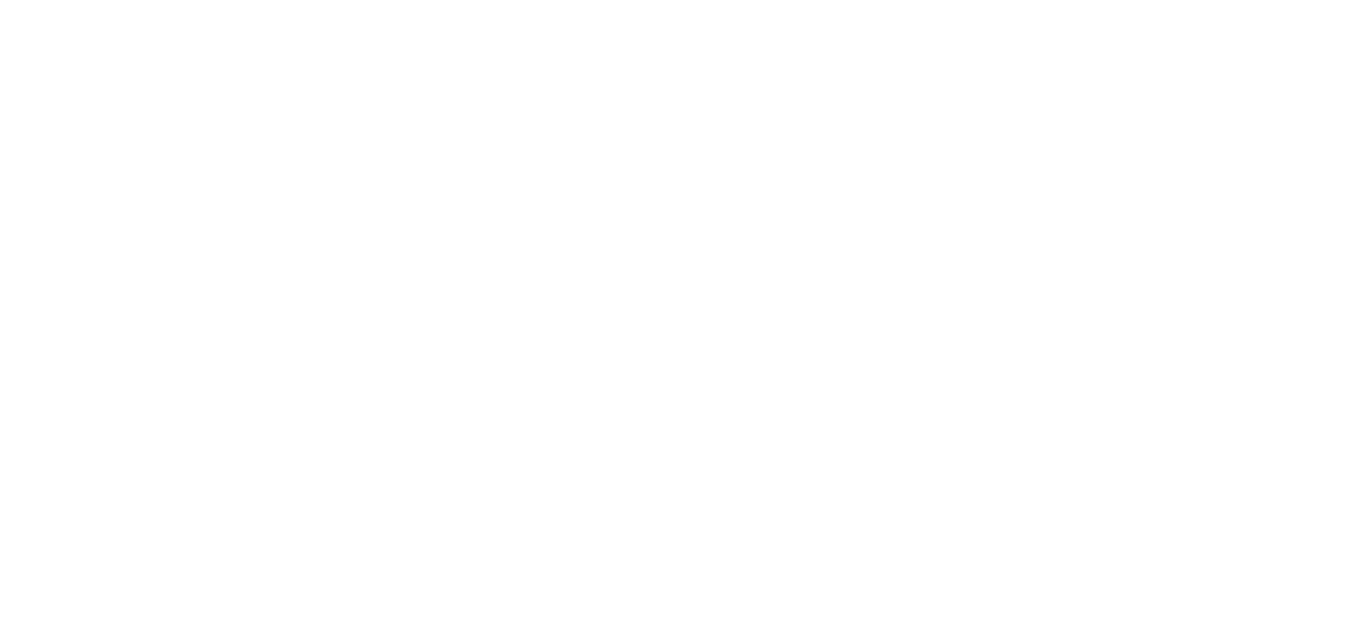 scroll, scrollTop: 0, scrollLeft: 0, axis: both 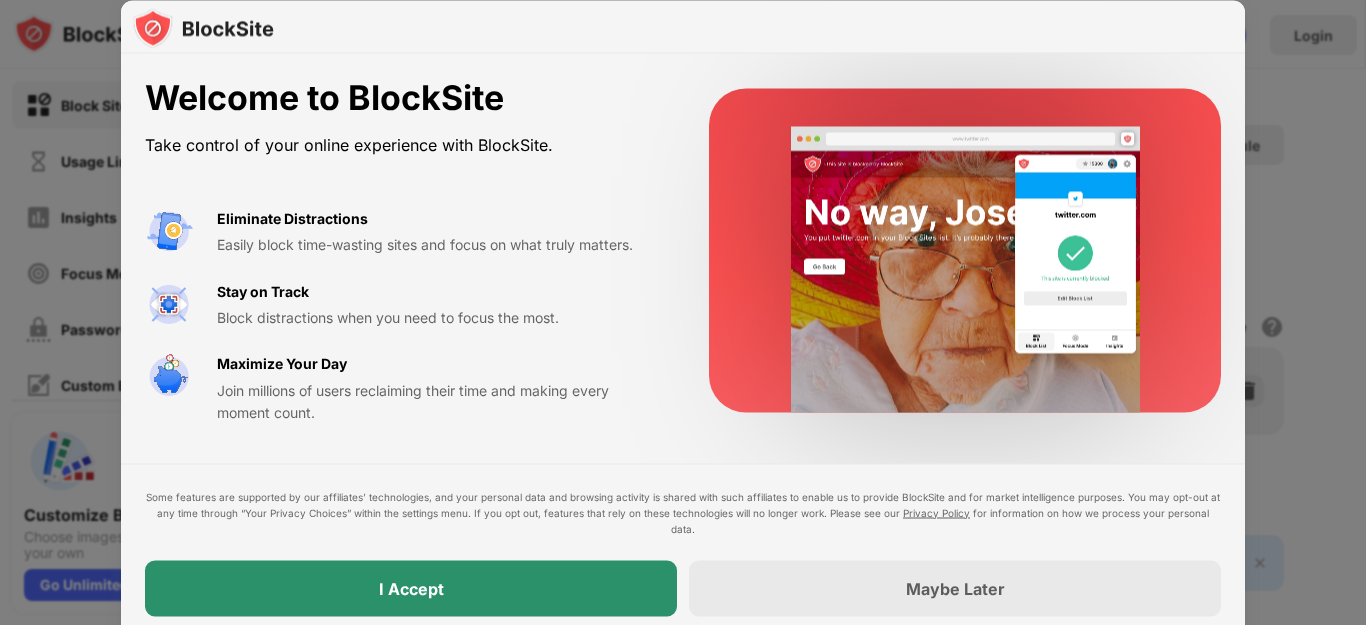 click on "I Accept" at bounding box center [411, 588] 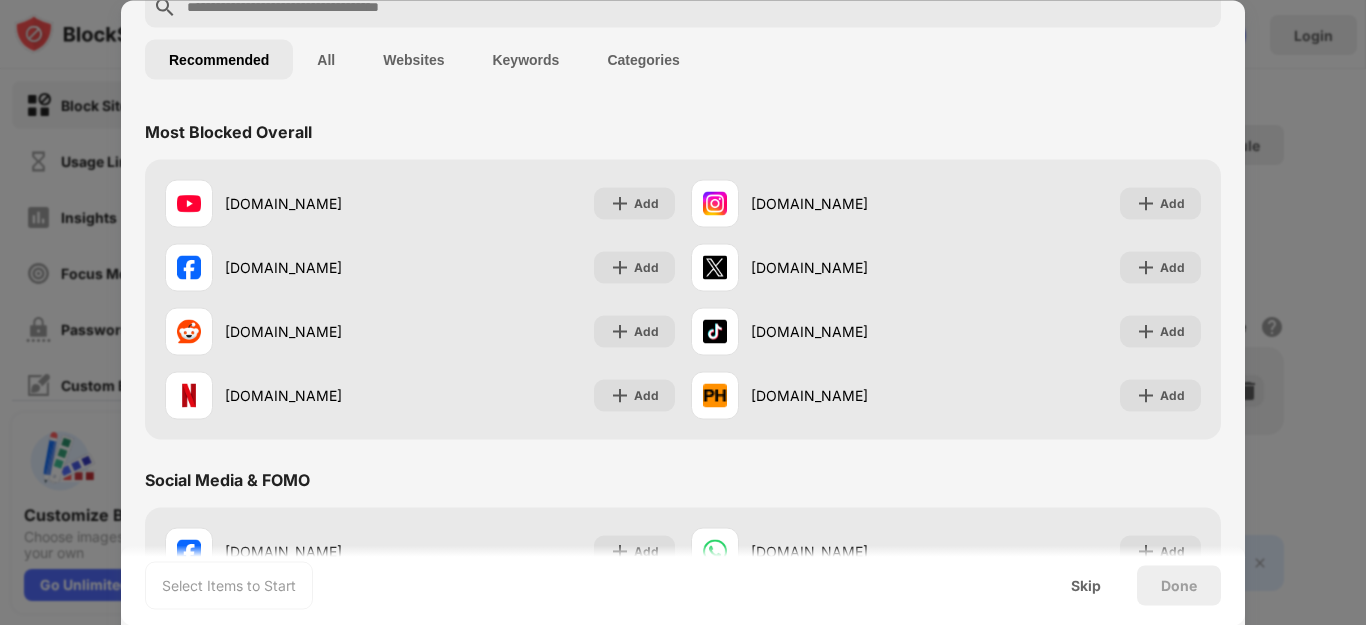 scroll, scrollTop: 113, scrollLeft: 0, axis: vertical 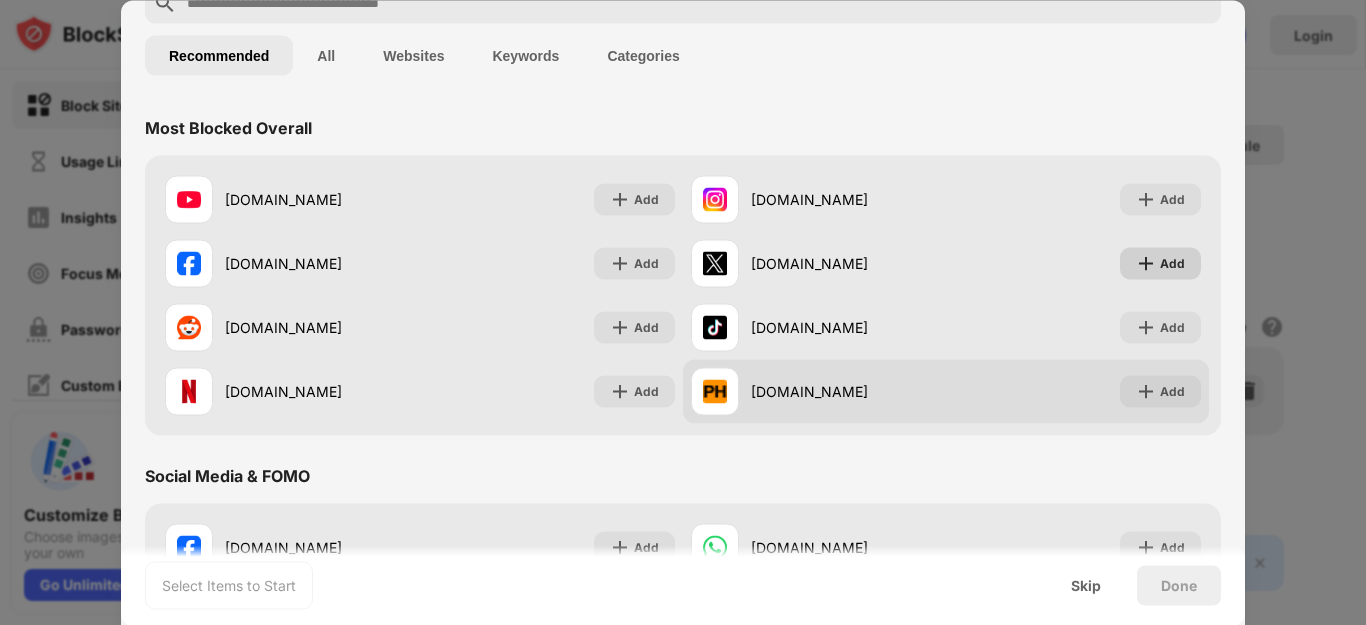 click on "Add" at bounding box center (1160, 263) 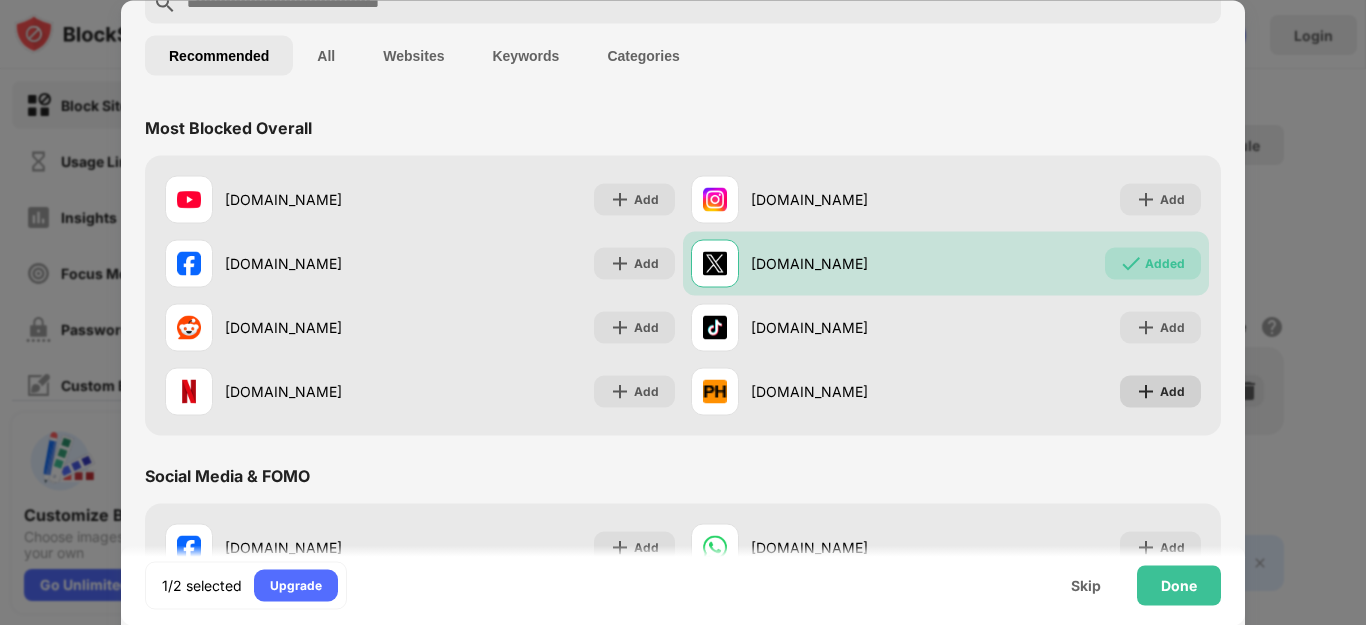click at bounding box center [1146, 391] 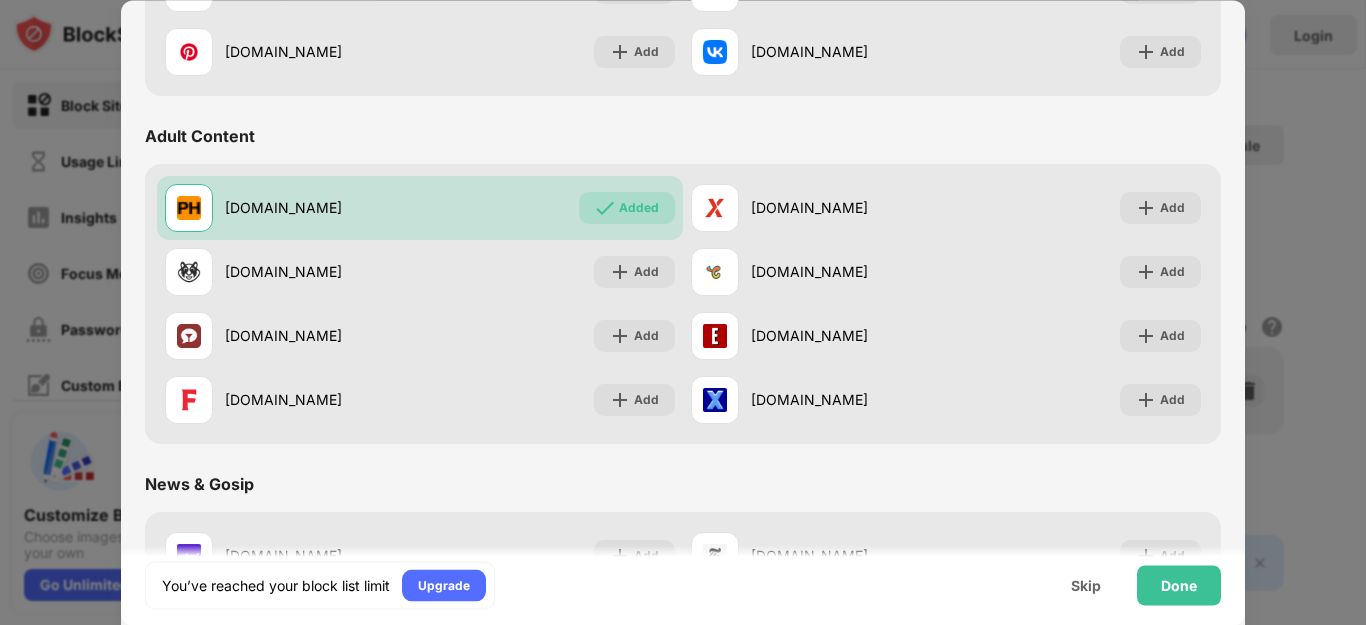 scroll, scrollTop: 804, scrollLeft: 0, axis: vertical 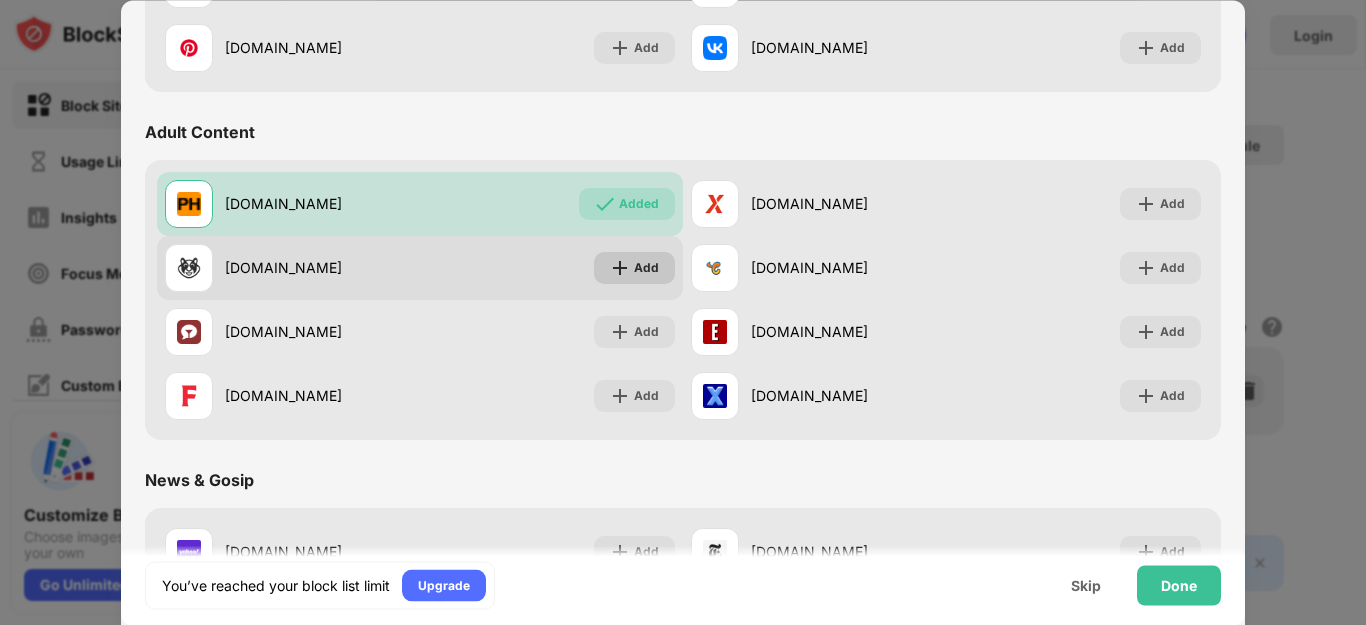 click on "Add" at bounding box center [646, 268] 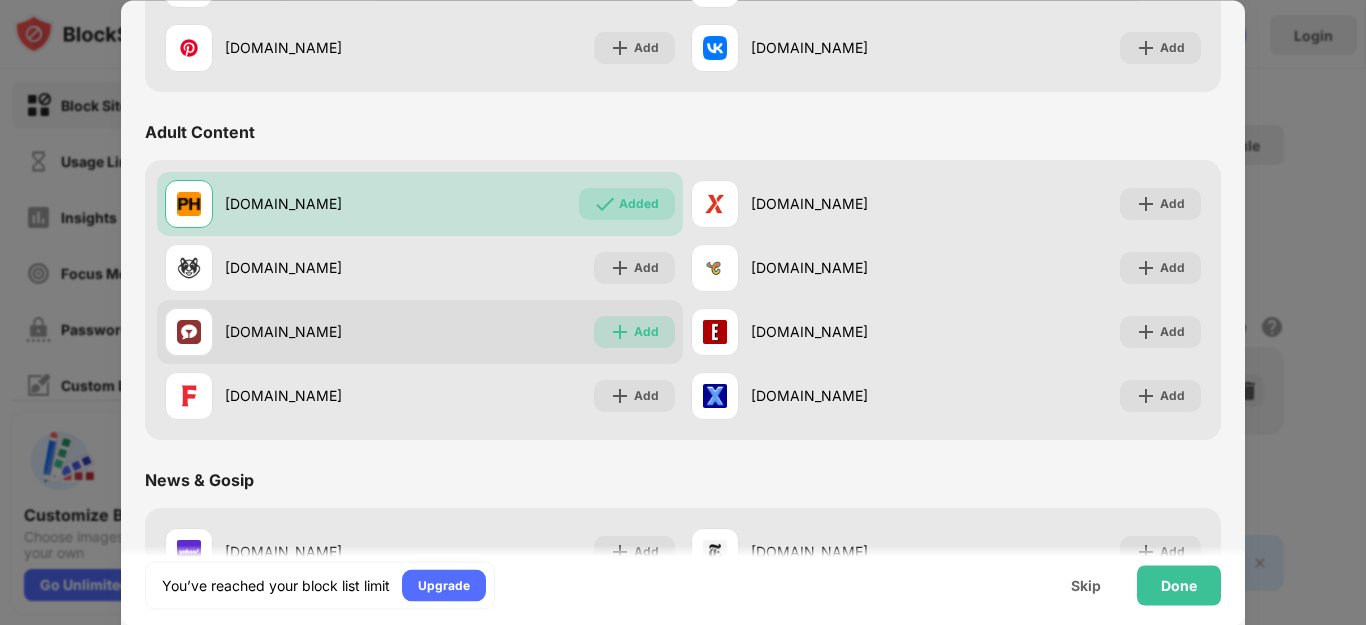 click on "Add" at bounding box center [646, 332] 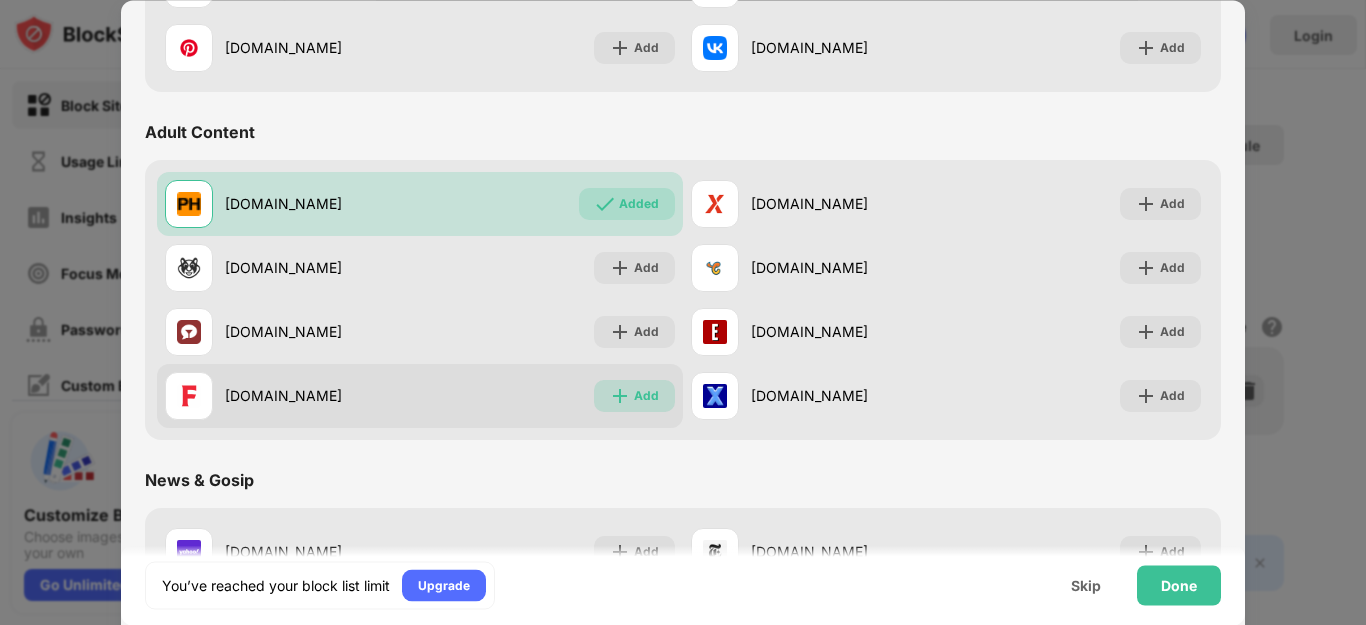 click on "Add" at bounding box center [646, 396] 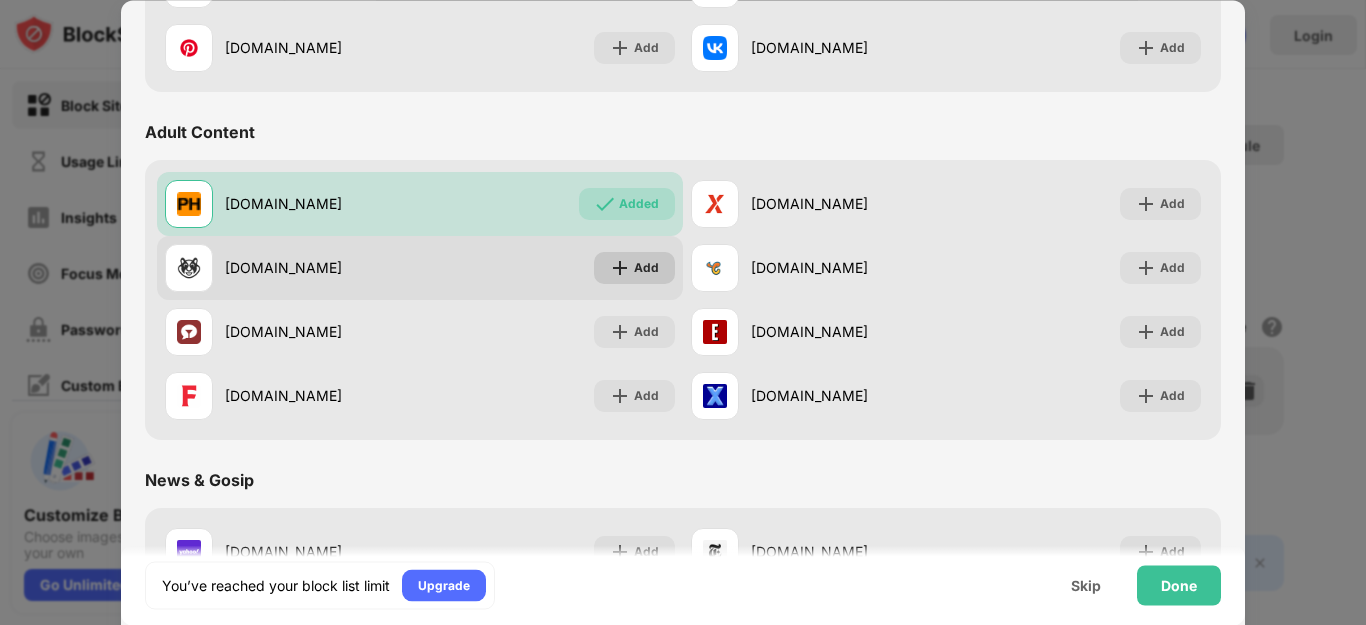 click on "Add" at bounding box center (646, 268) 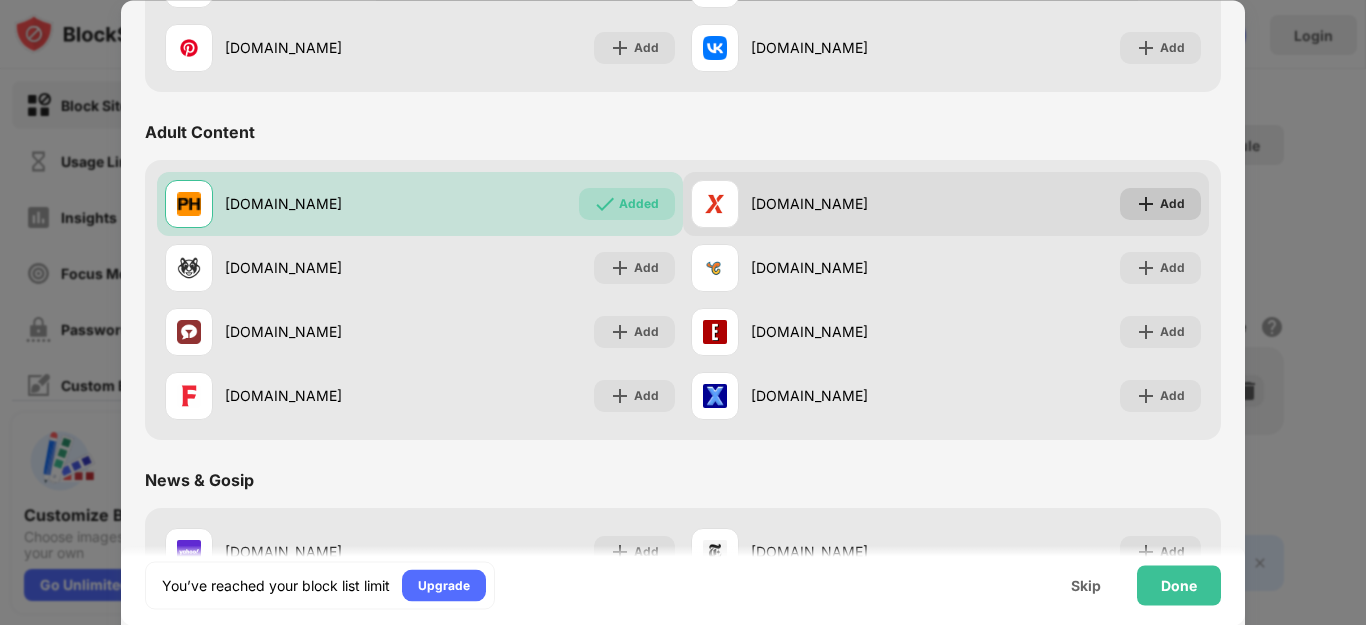 click on "Add" at bounding box center (1160, 204) 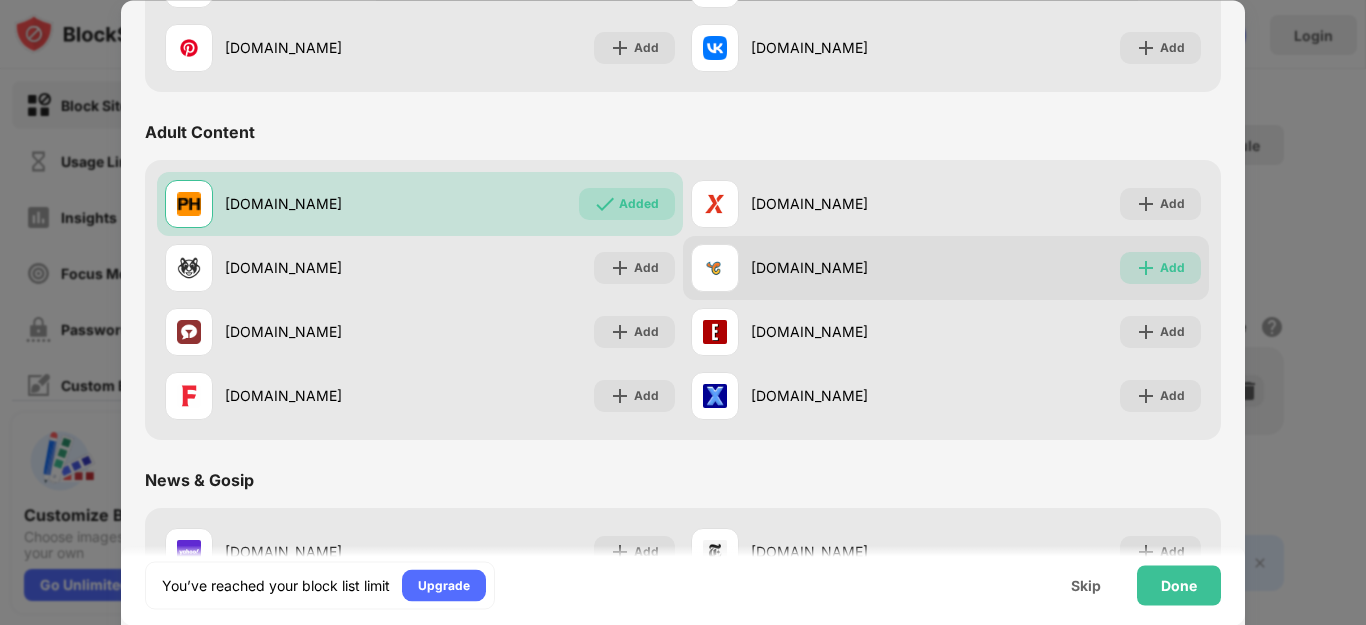 click at bounding box center (1146, 268) 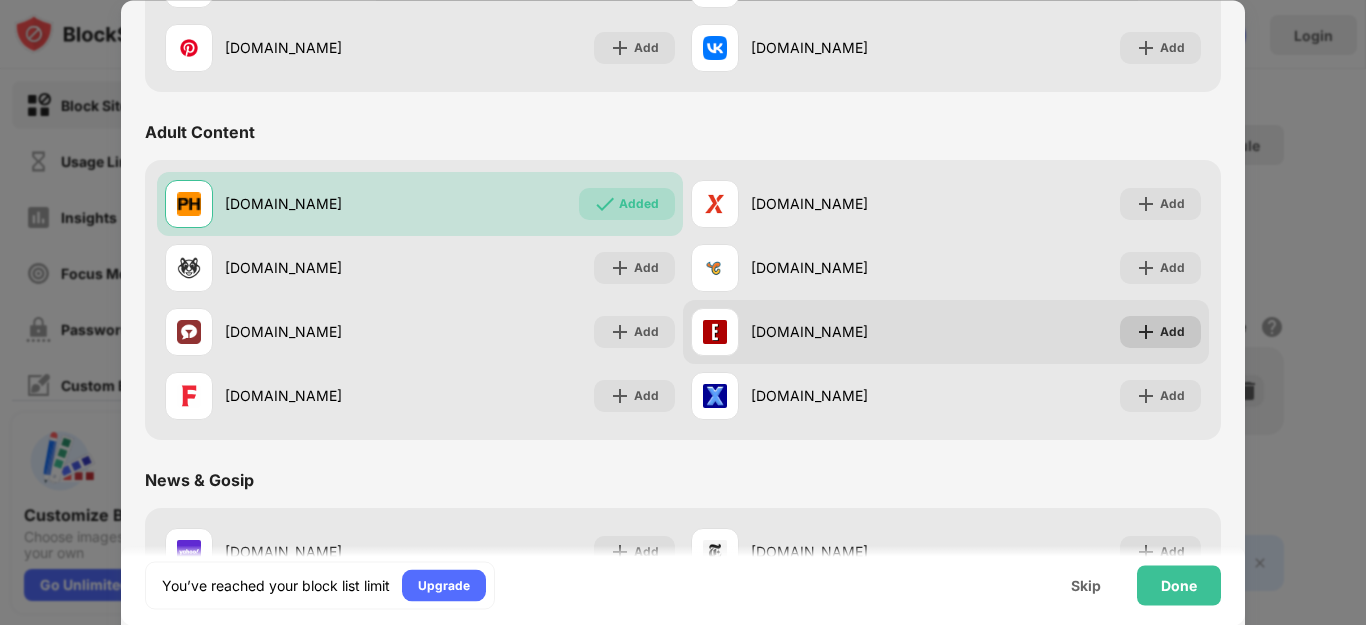 click on "Add" at bounding box center [1160, 332] 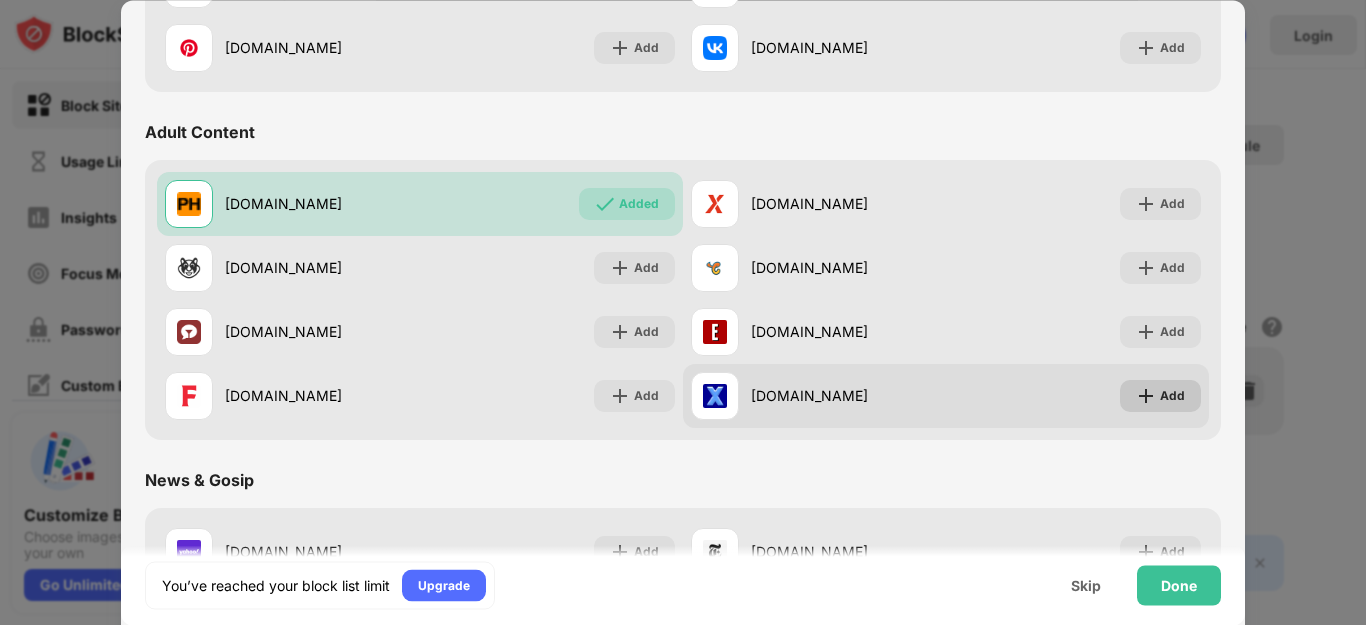 click on "Add" at bounding box center (1172, 396) 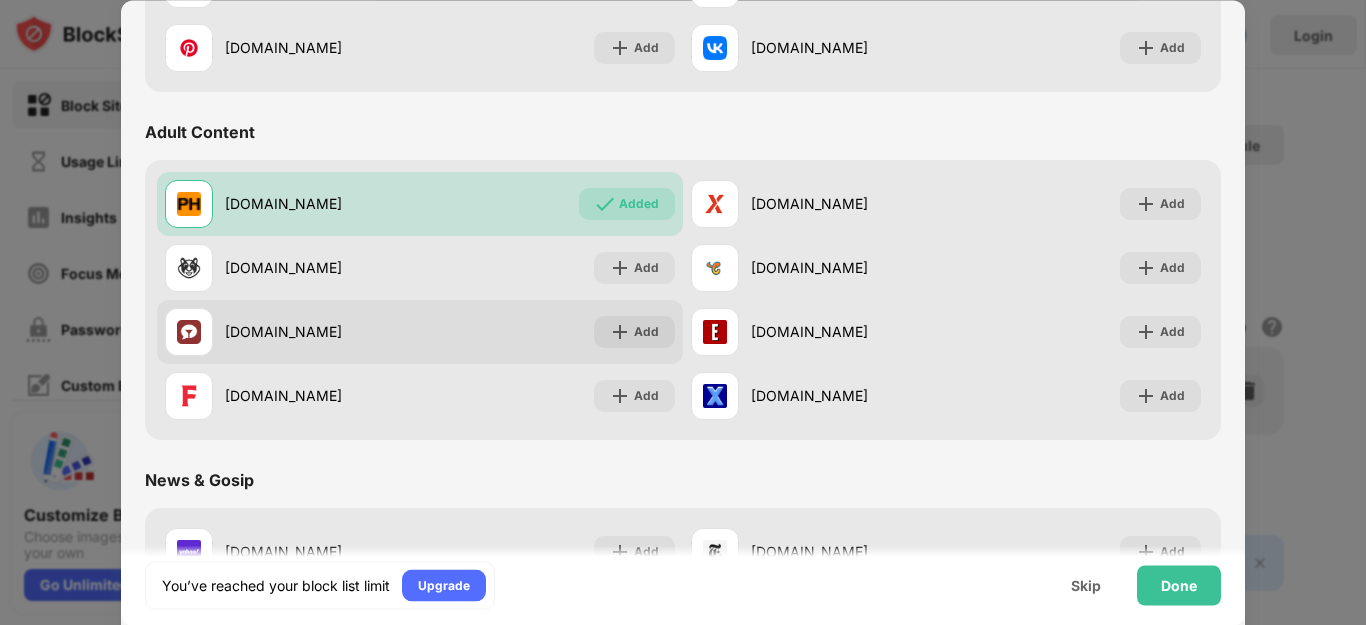 click on "Add" at bounding box center [646, 396] 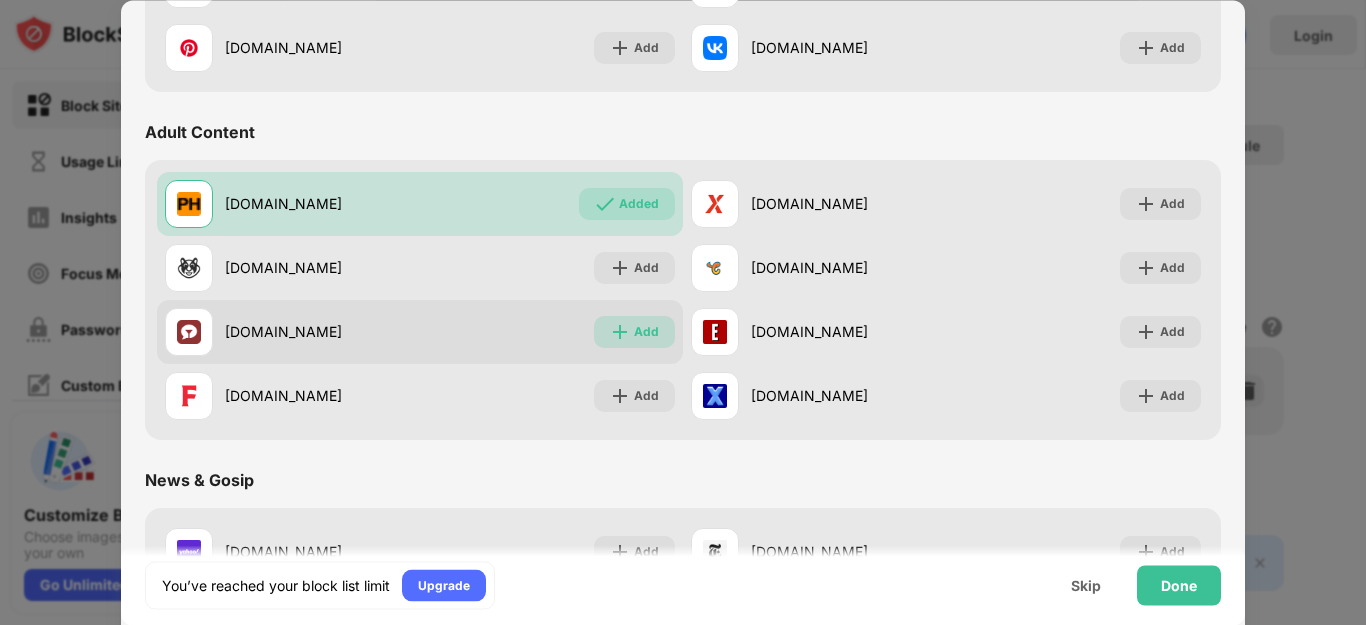 click on "Add" at bounding box center (646, 332) 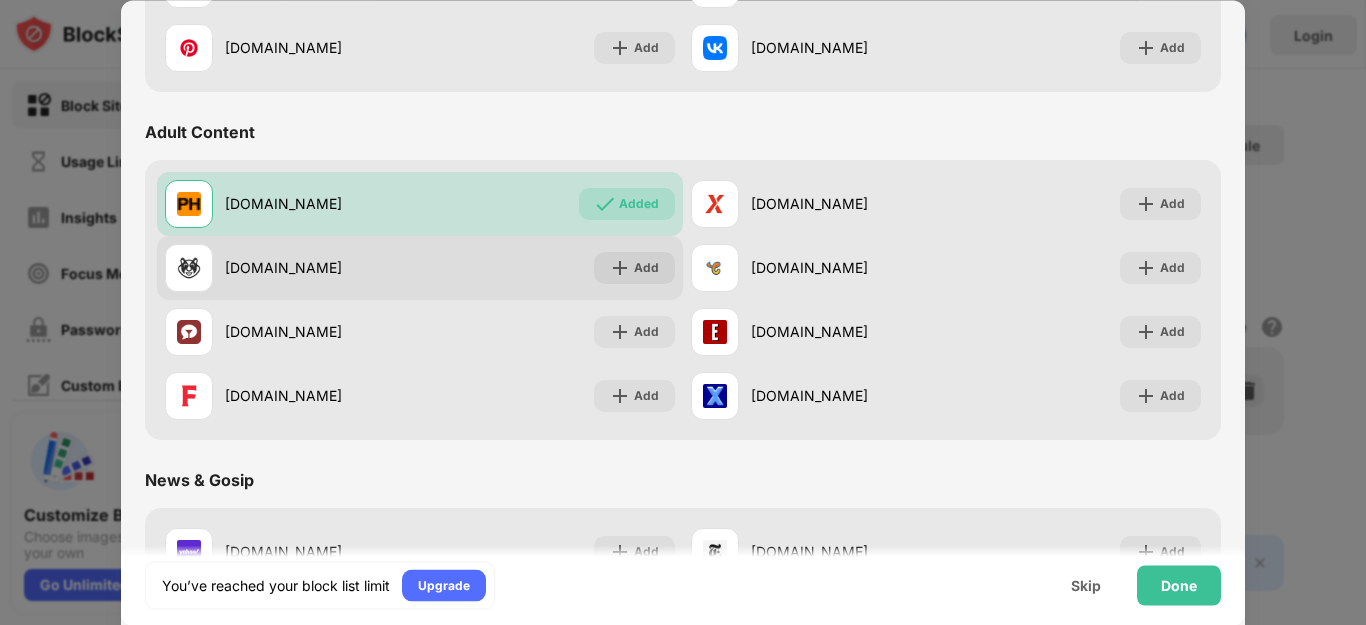click on "Add" at bounding box center (646, 268) 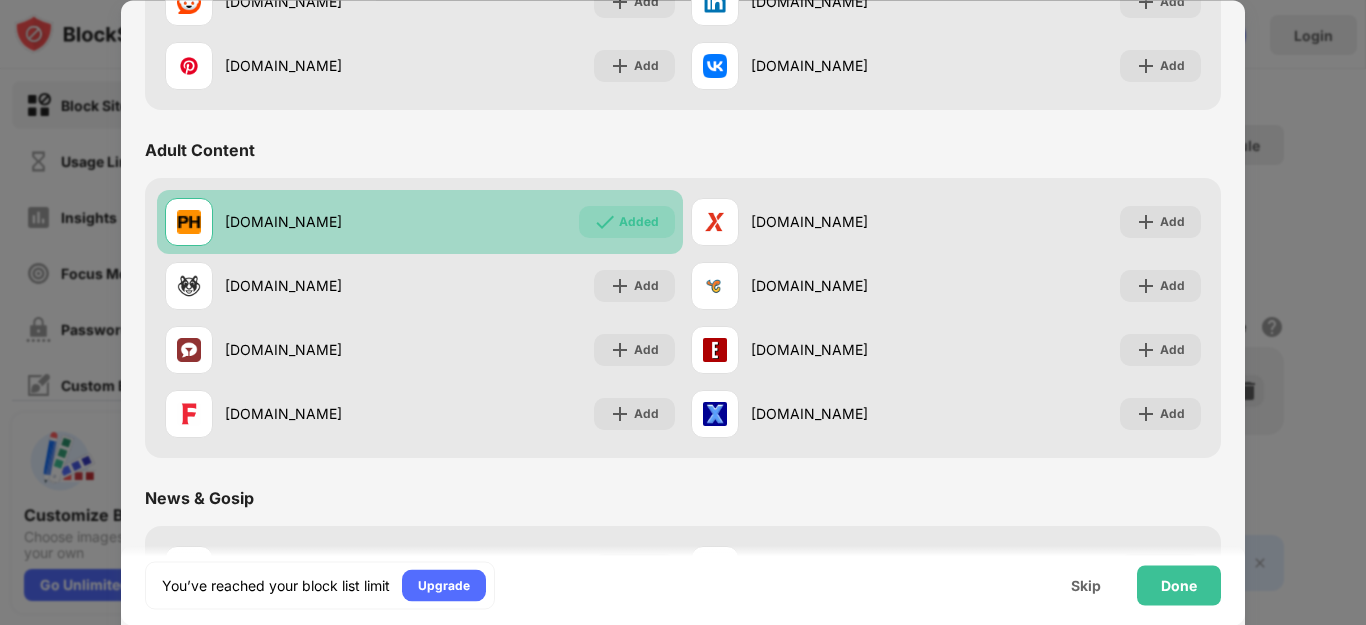 scroll, scrollTop: 791, scrollLeft: 0, axis: vertical 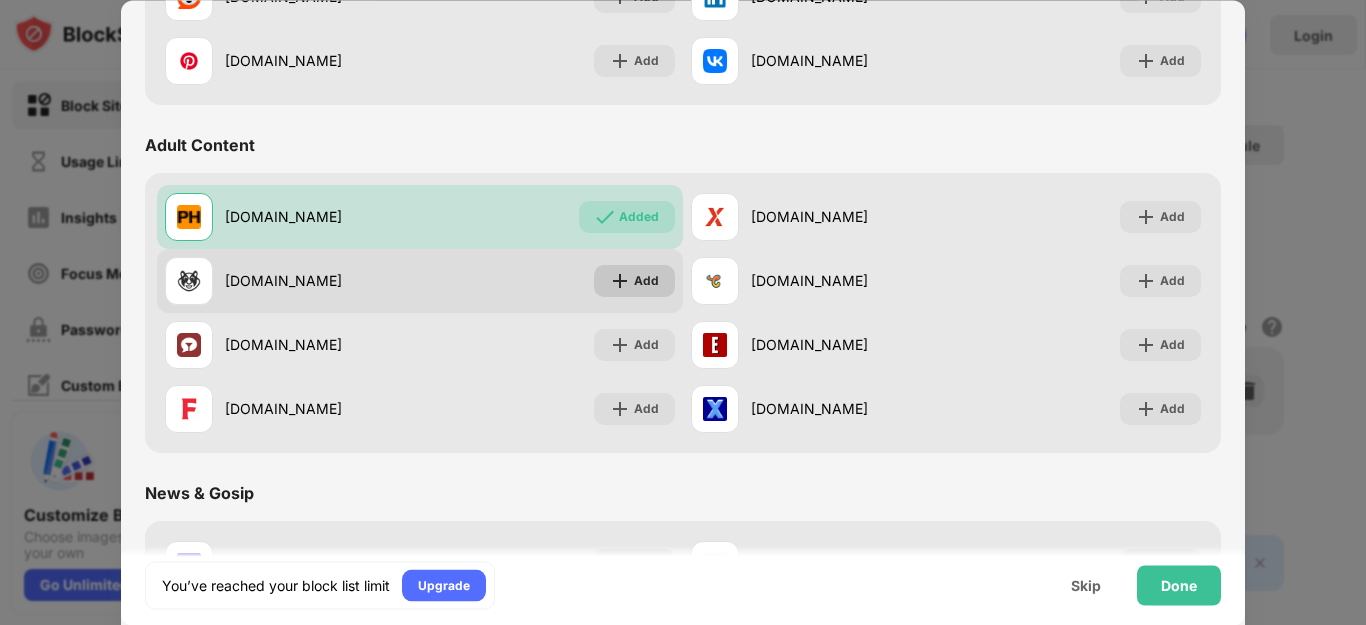 click on "Add" at bounding box center (646, 281) 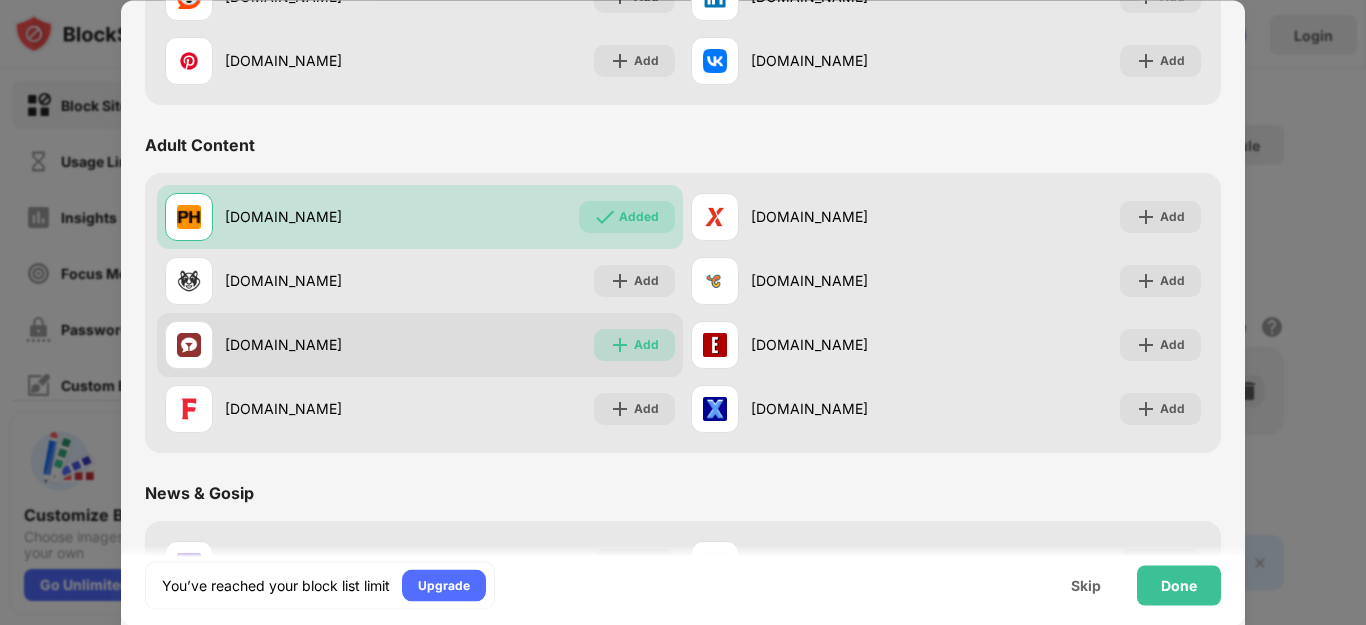 click on "Add" at bounding box center [646, 345] 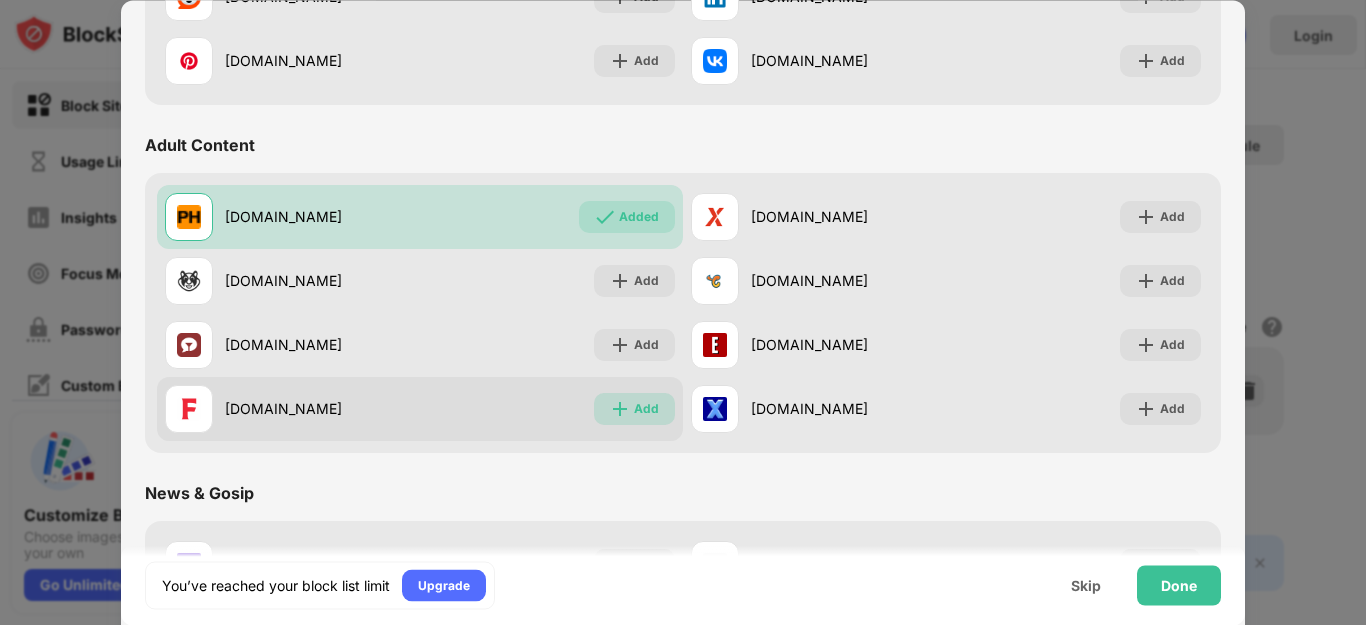 click on "Add" at bounding box center (646, 409) 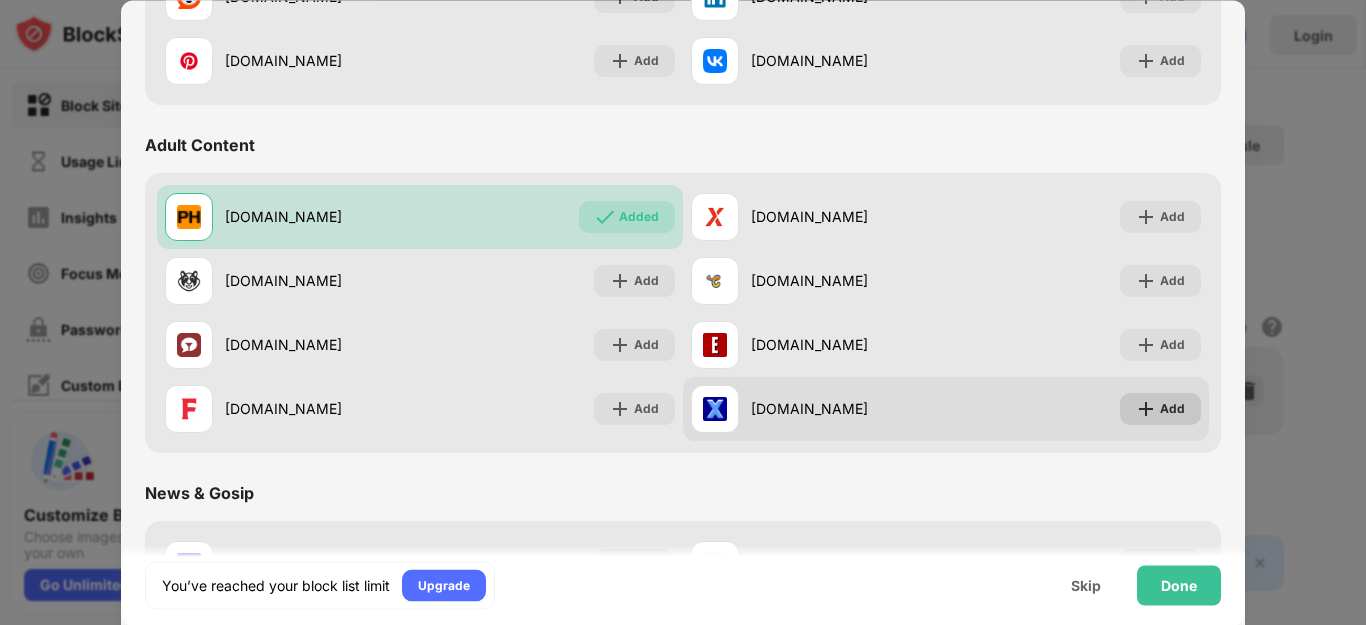 click on "Add" at bounding box center (1172, 409) 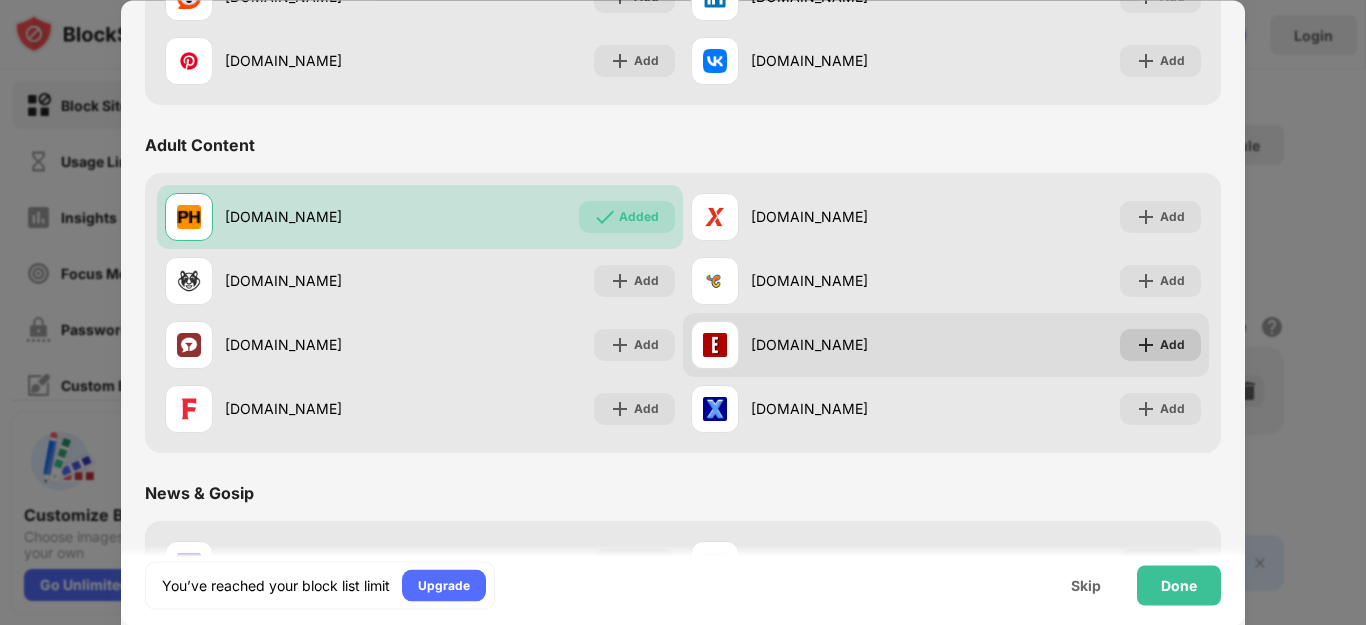 click at bounding box center [1146, 345] 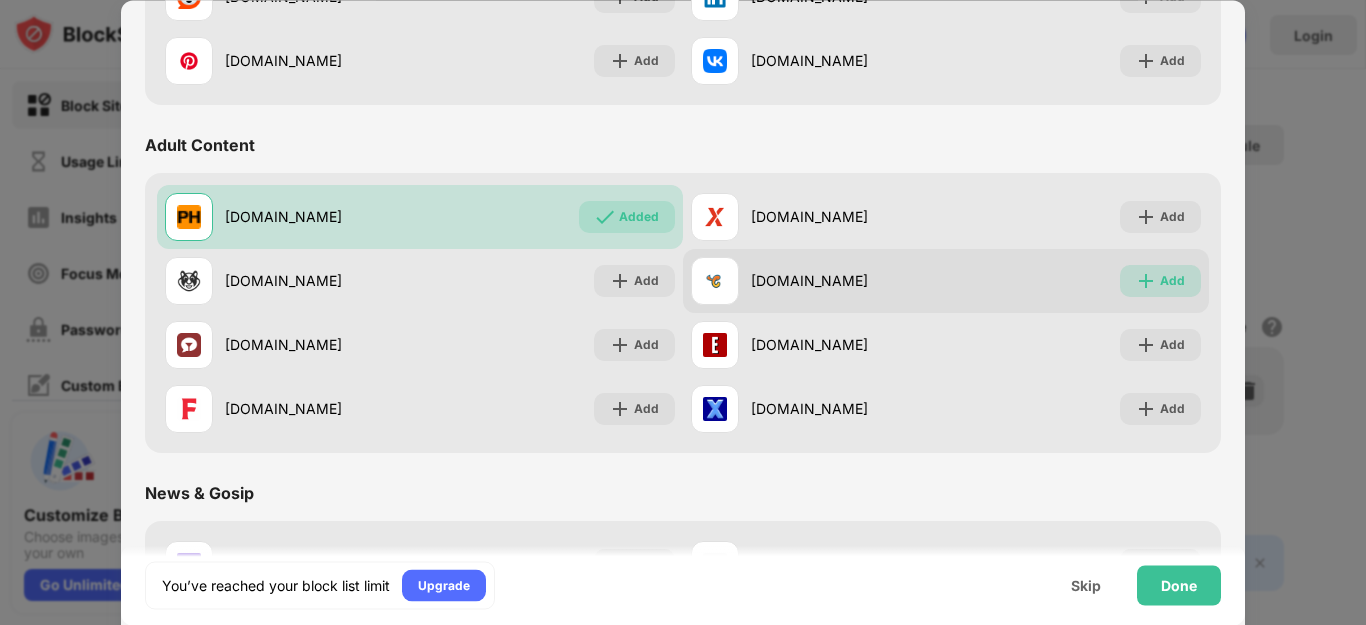 click at bounding box center [1146, 281] 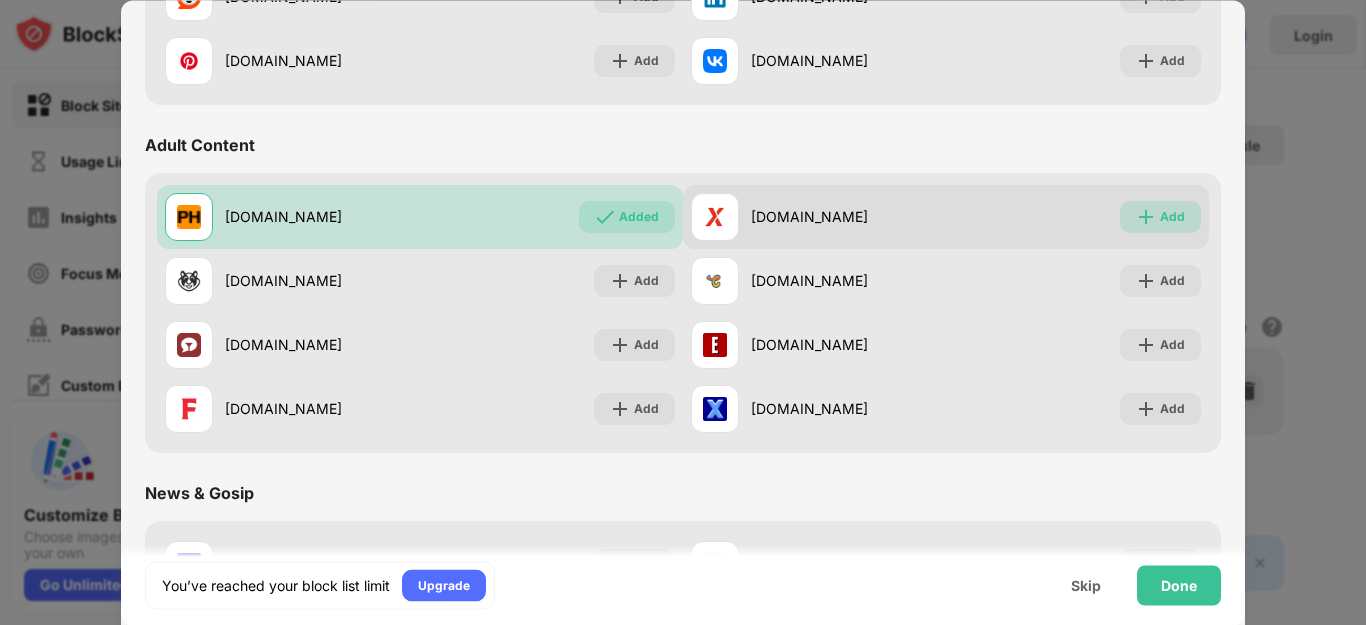 click on "Add" at bounding box center [1160, 217] 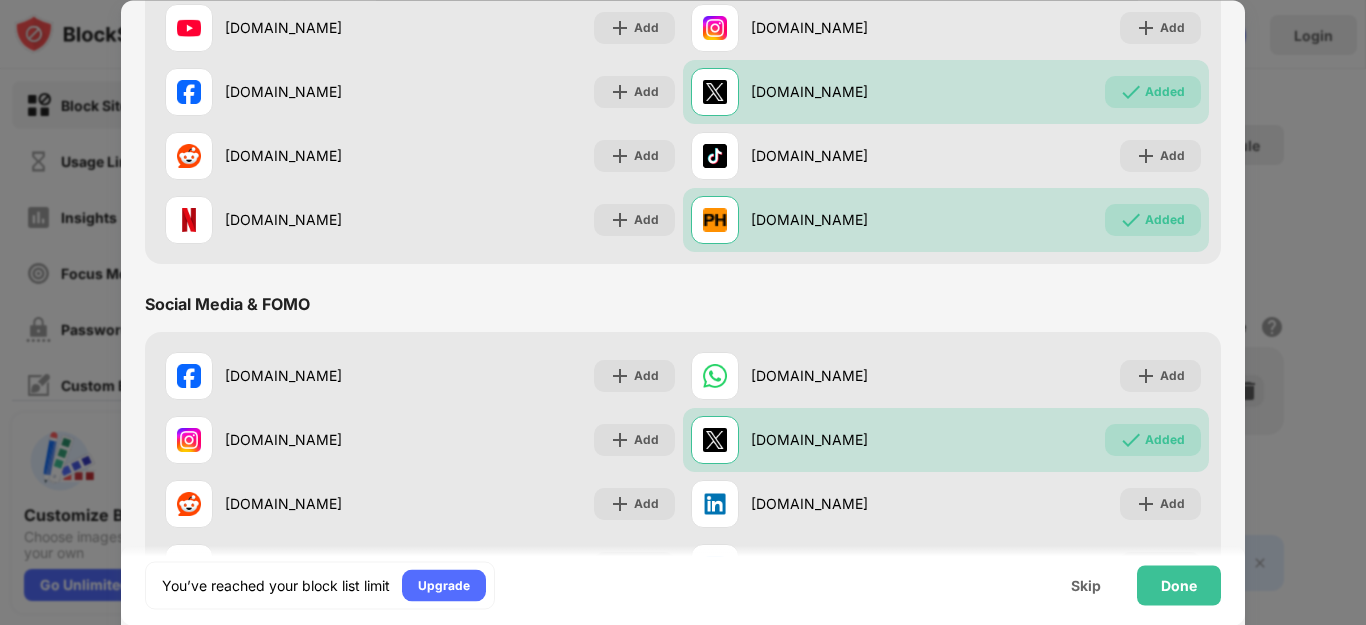 scroll, scrollTop: 0, scrollLeft: 0, axis: both 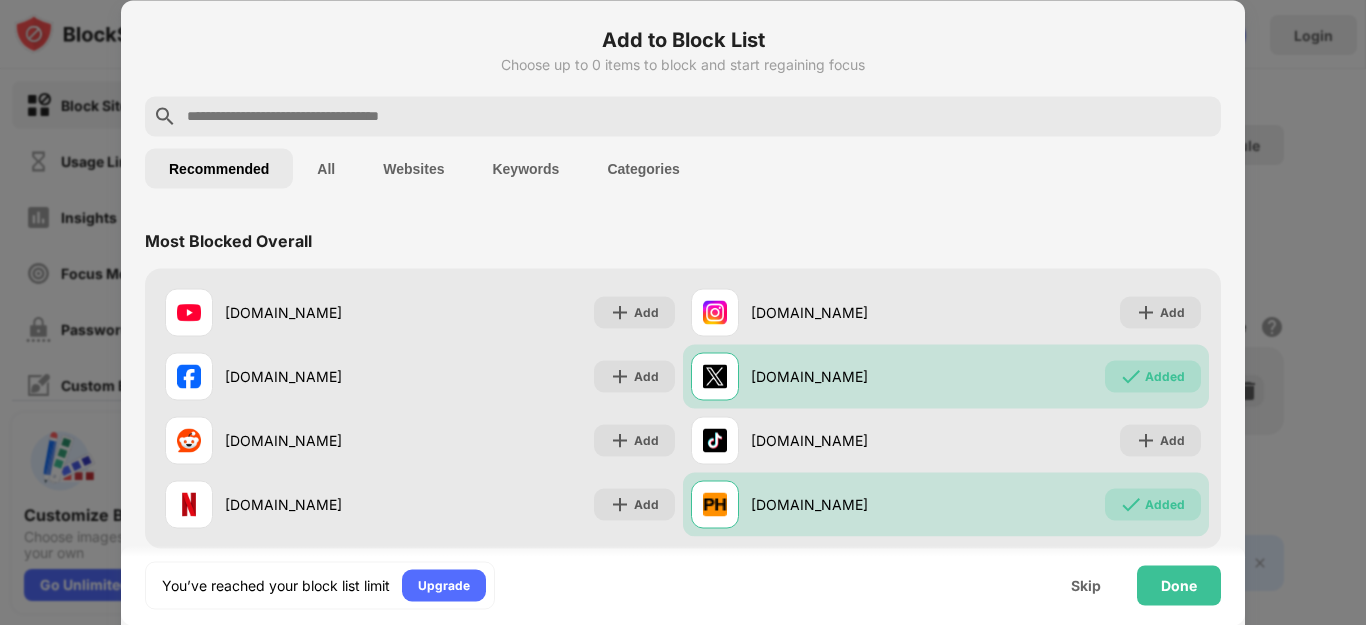 click on "All" at bounding box center [326, 168] 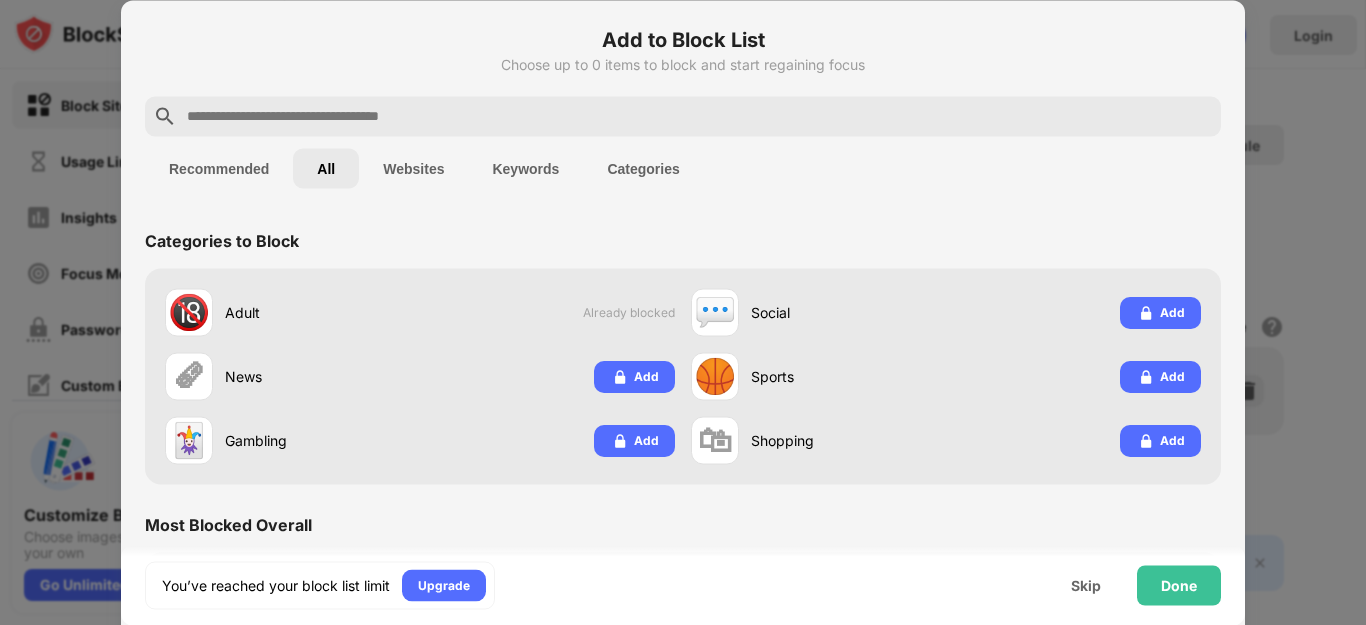 click on "Websites" at bounding box center (413, 168) 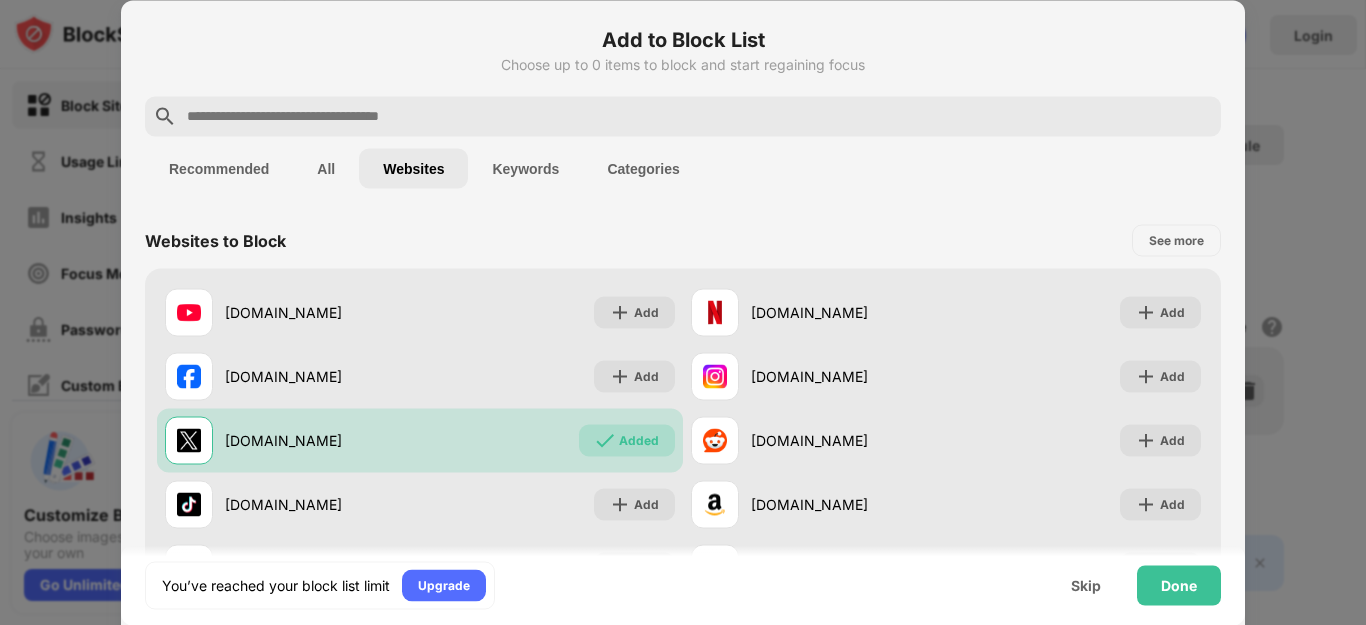 click on "All" at bounding box center [326, 168] 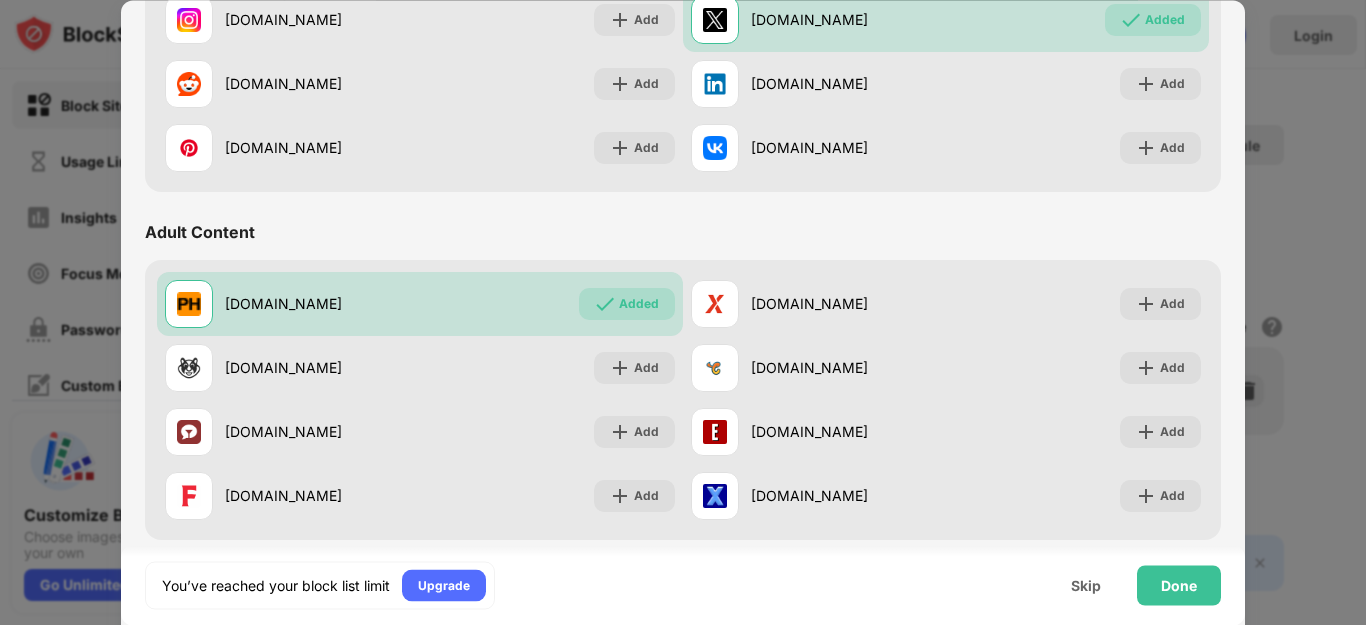 scroll, scrollTop: 954, scrollLeft: 0, axis: vertical 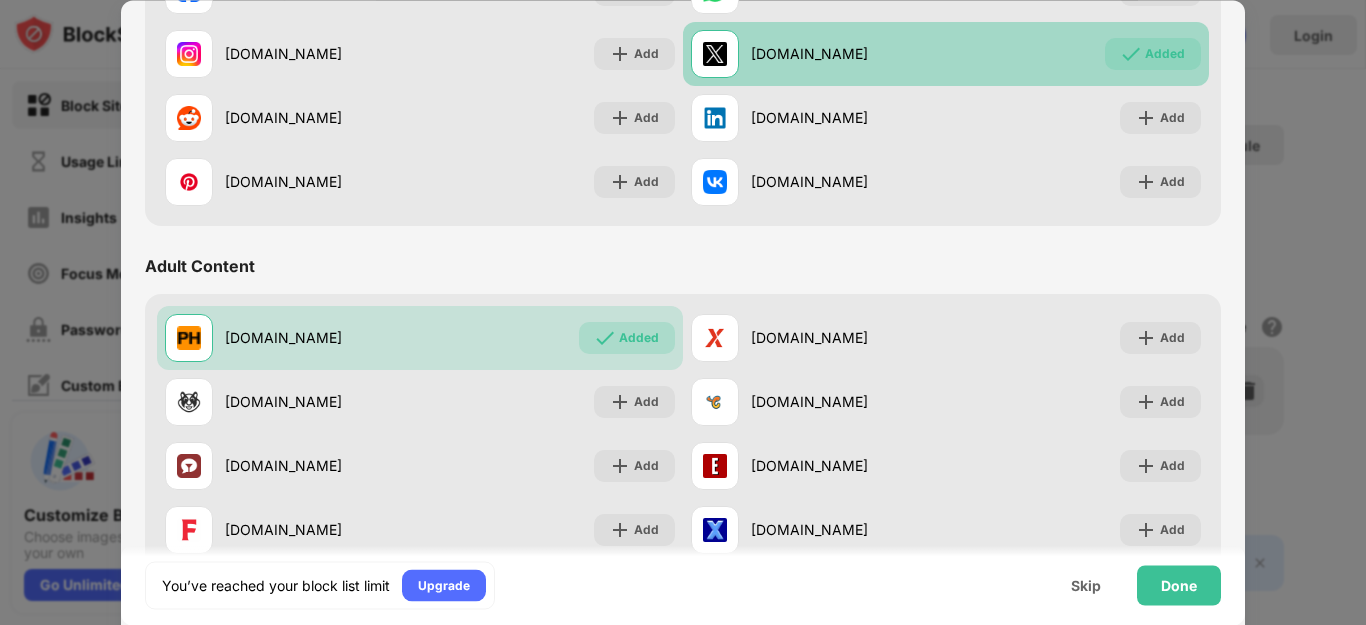 click on "Added" at bounding box center (1165, 54) 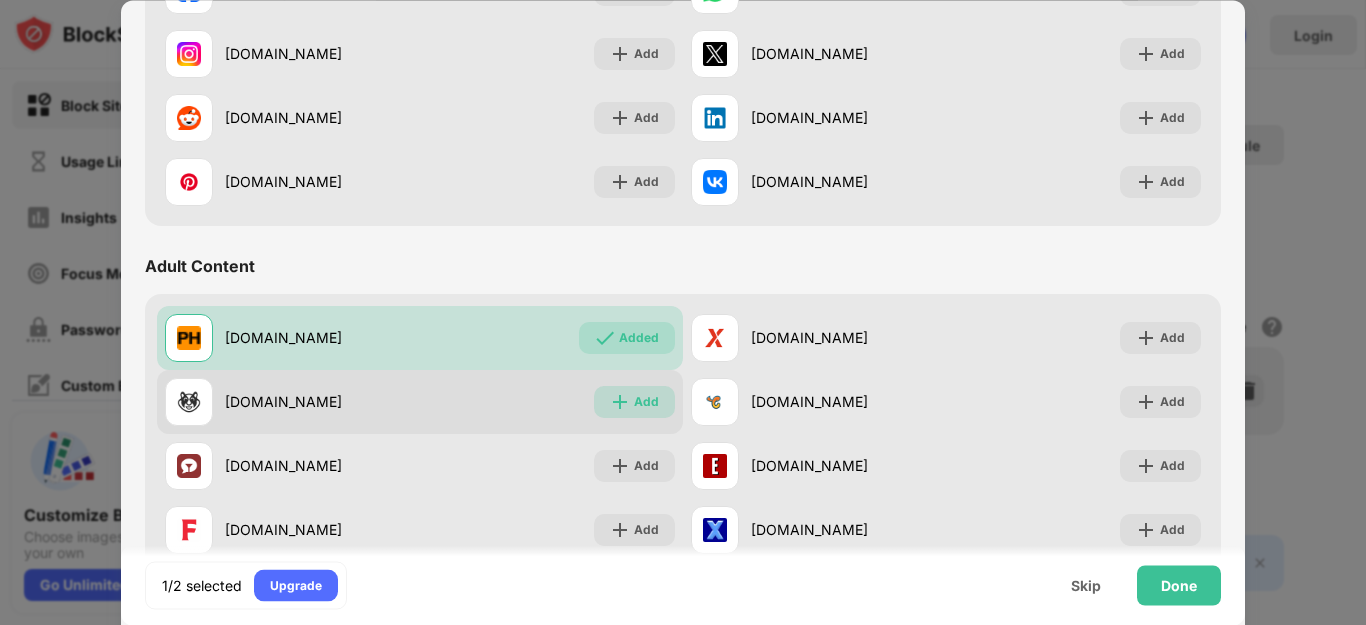 click on "Add" at bounding box center [646, 402] 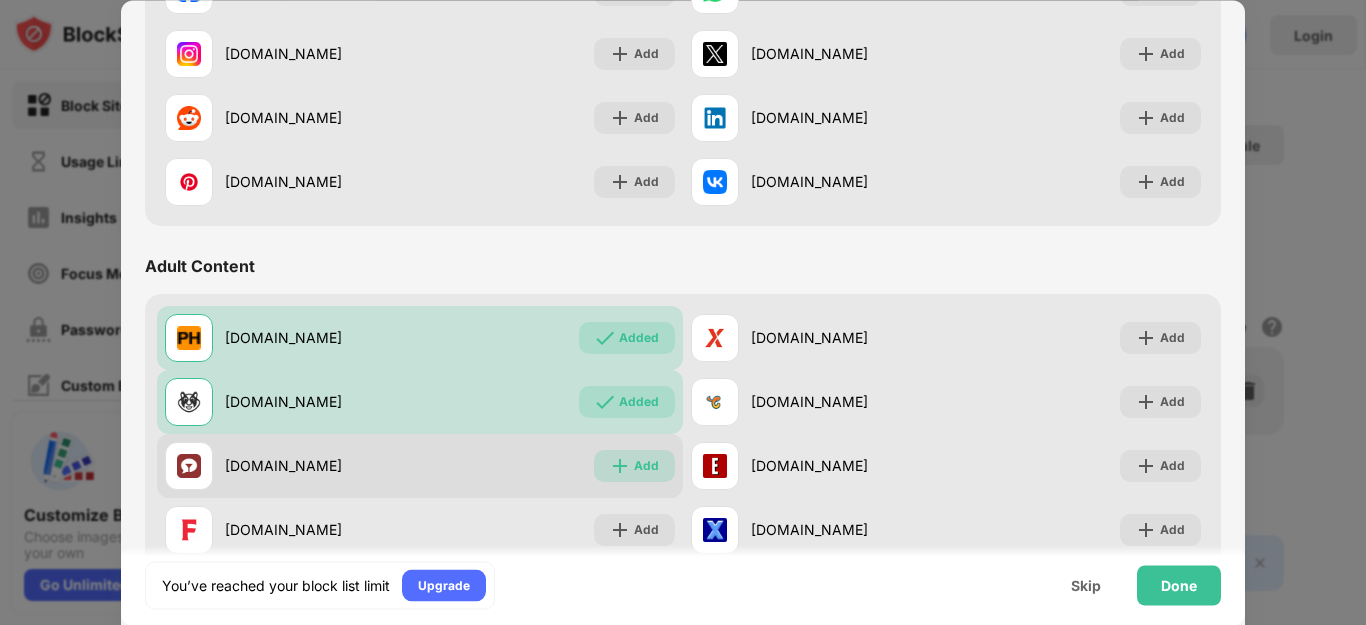 click on "Add" at bounding box center [646, 466] 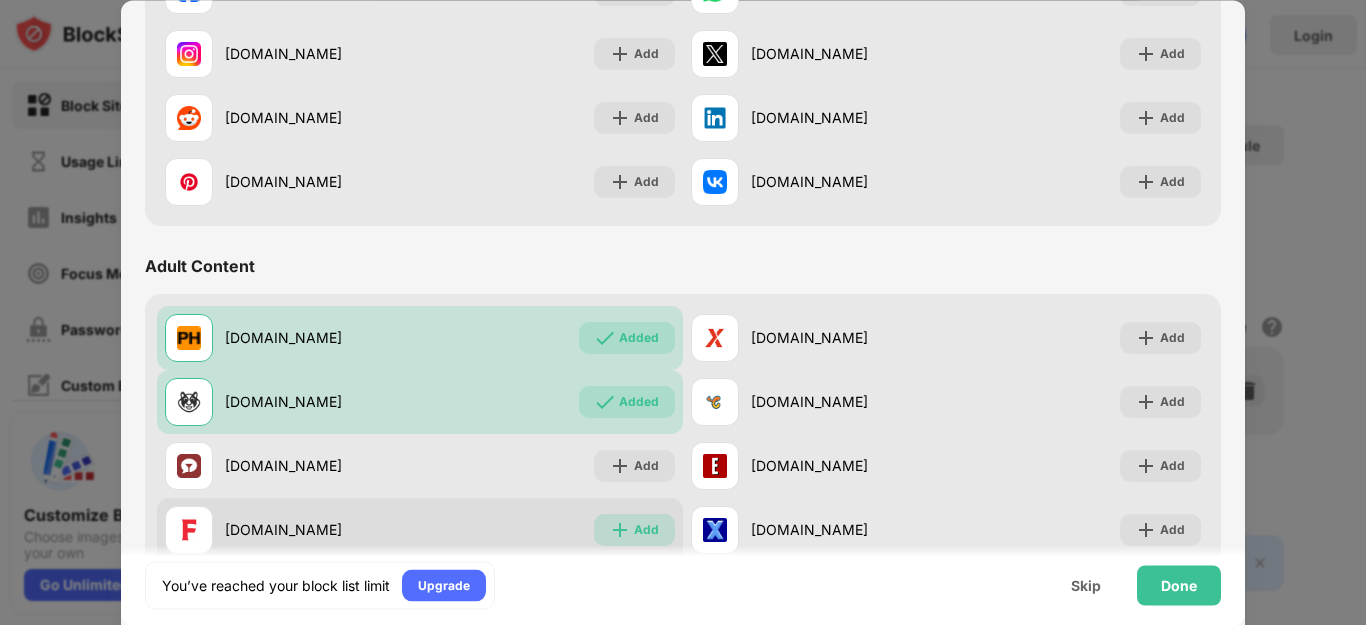 click on "Add" at bounding box center [646, 530] 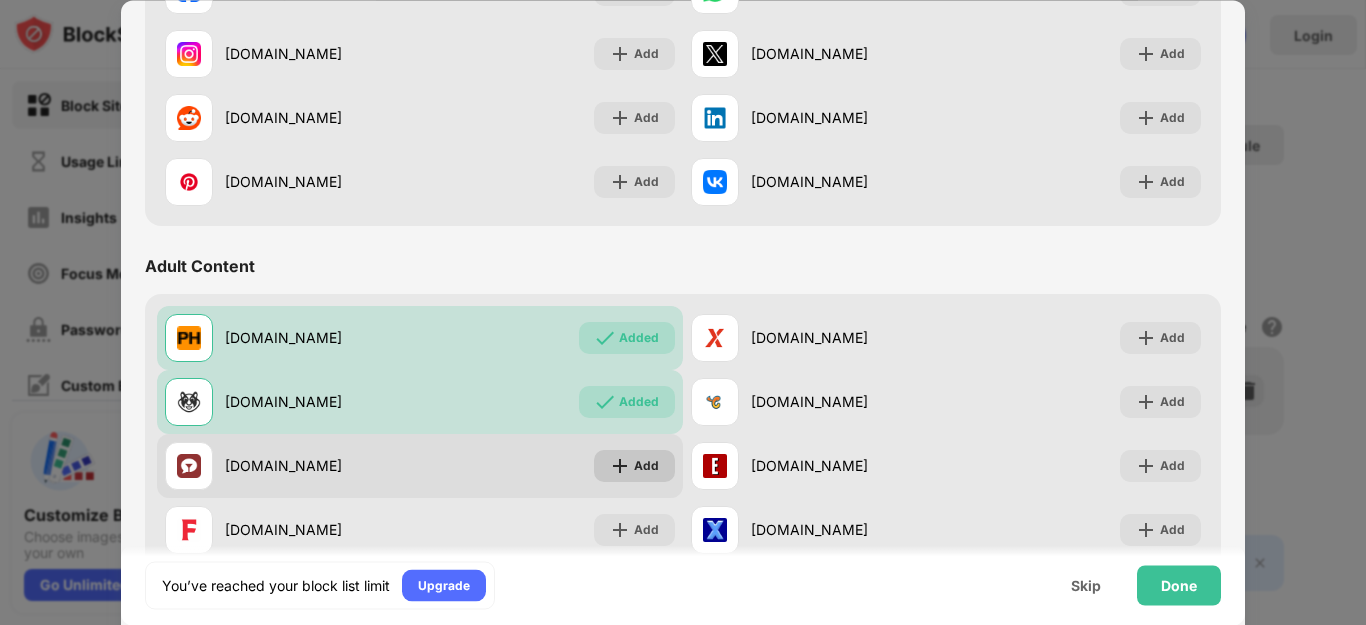 click at bounding box center [620, 466] 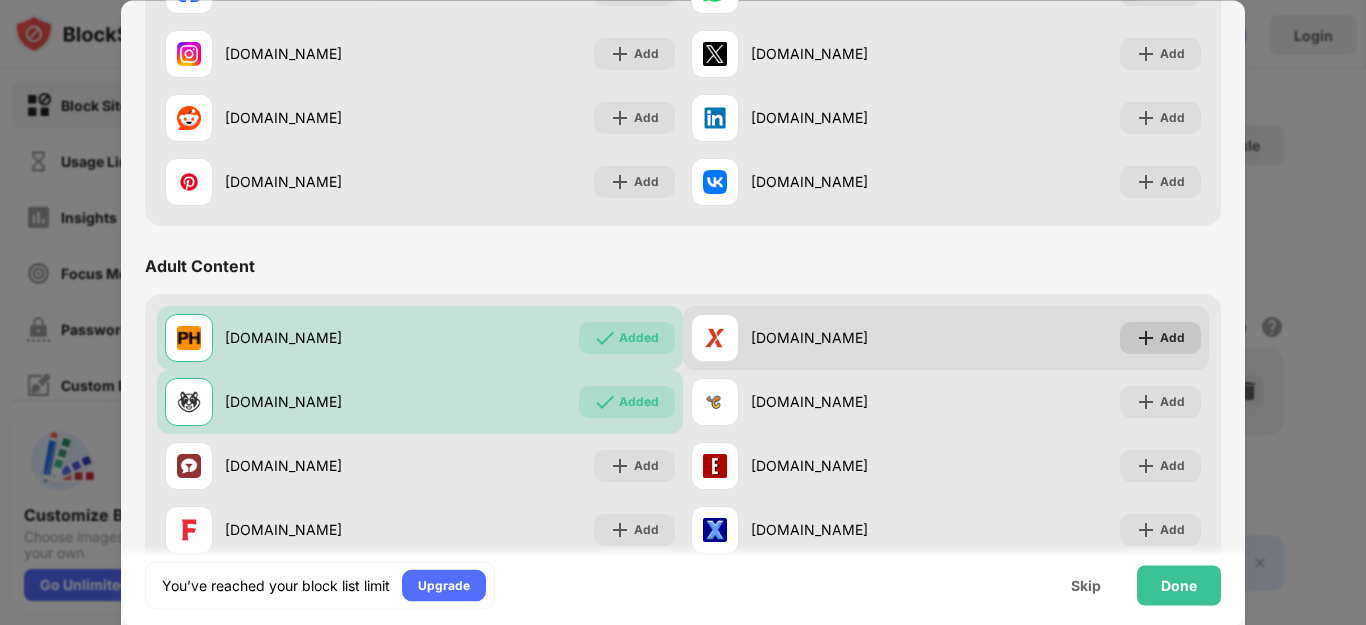click on "Add" at bounding box center (1172, 338) 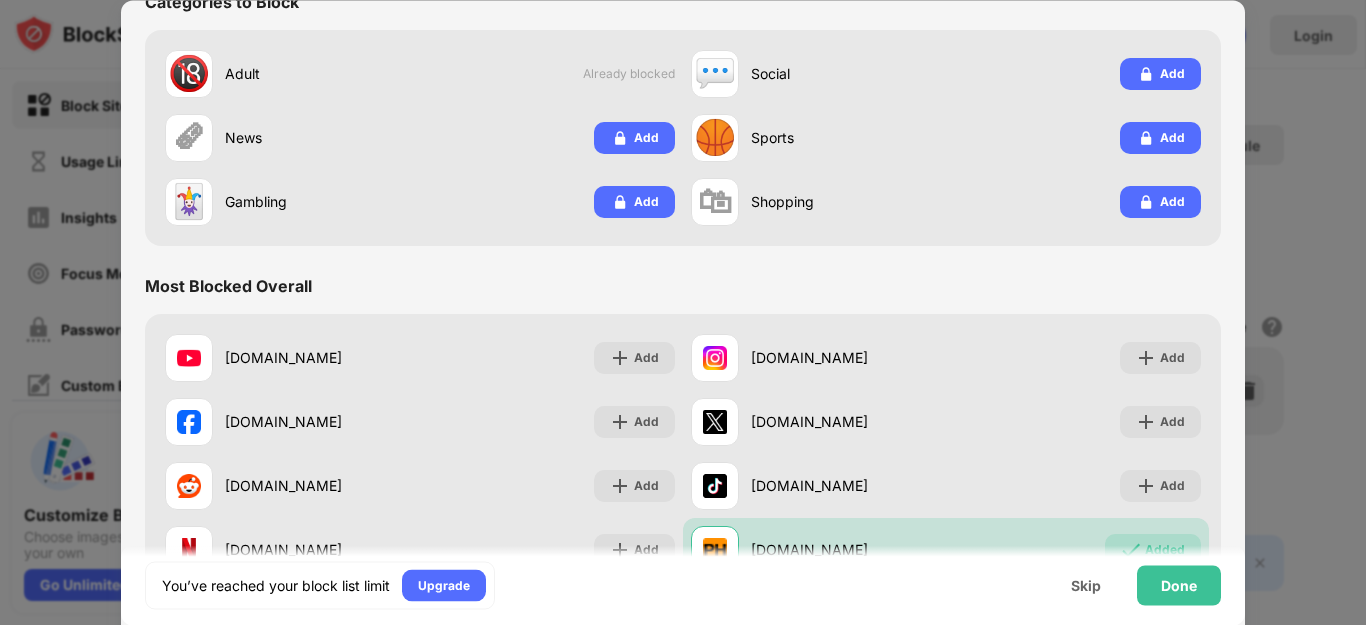 scroll, scrollTop: 0, scrollLeft: 0, axis: both 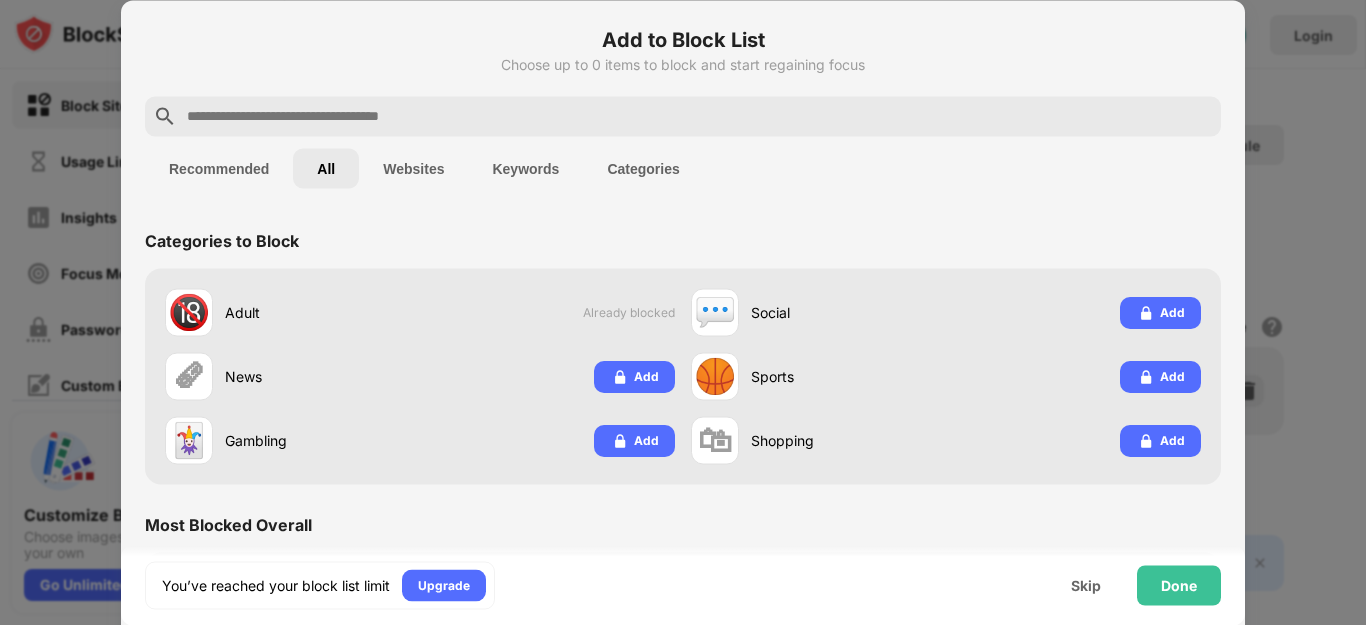 click on "Websites" at bounding box center [413, 168] 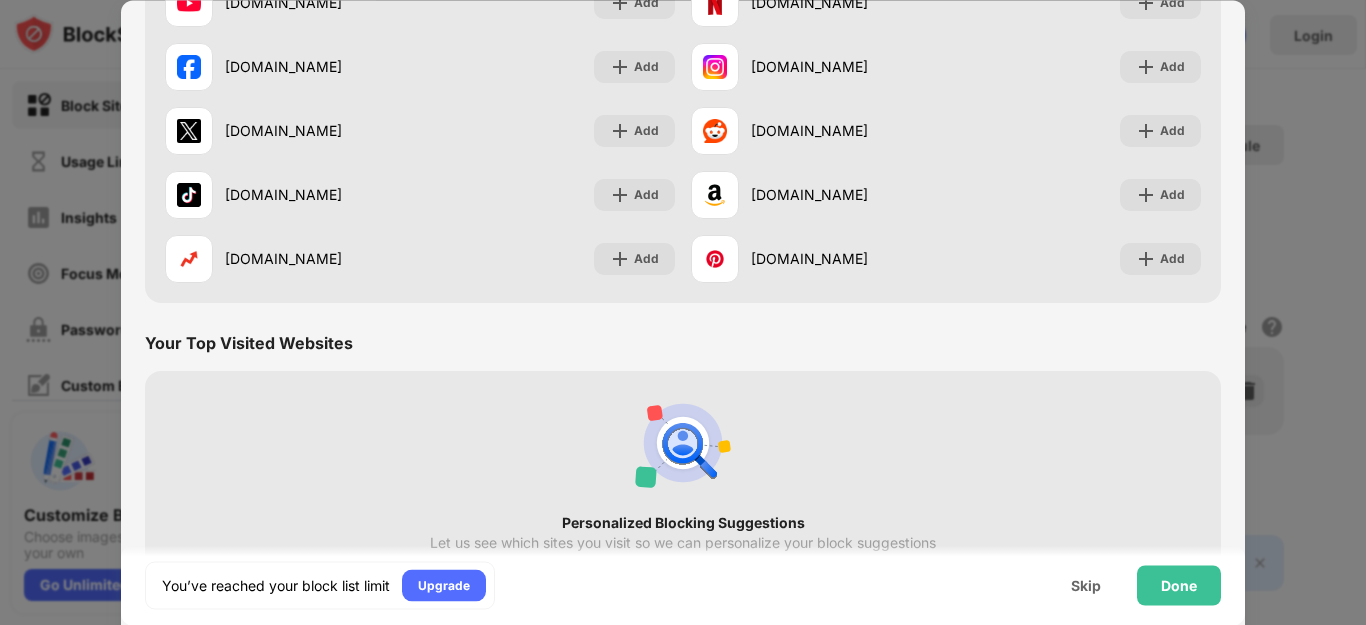 scroll, scrollTop: 388, scrollLeft: 0, axis: vertical 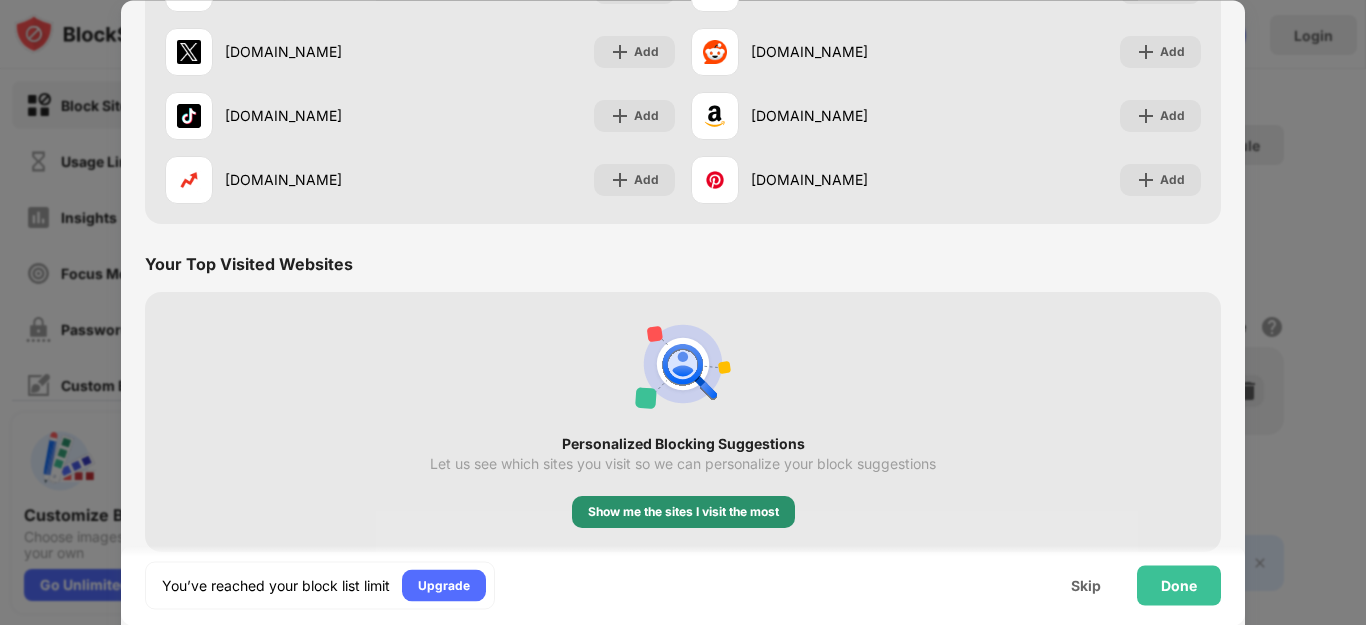 click on "Show me the sites I visit the most" at bounding box center [683, 512] 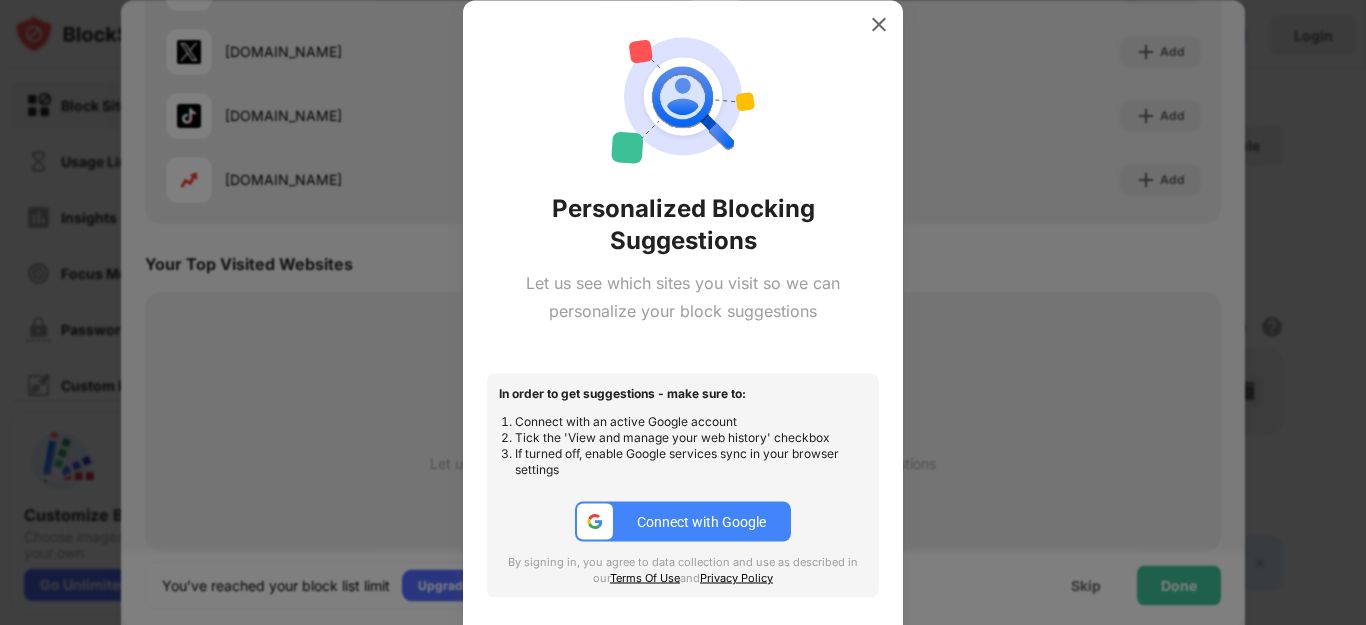 click on "Connect with Google" at bounding box center (701, 522) 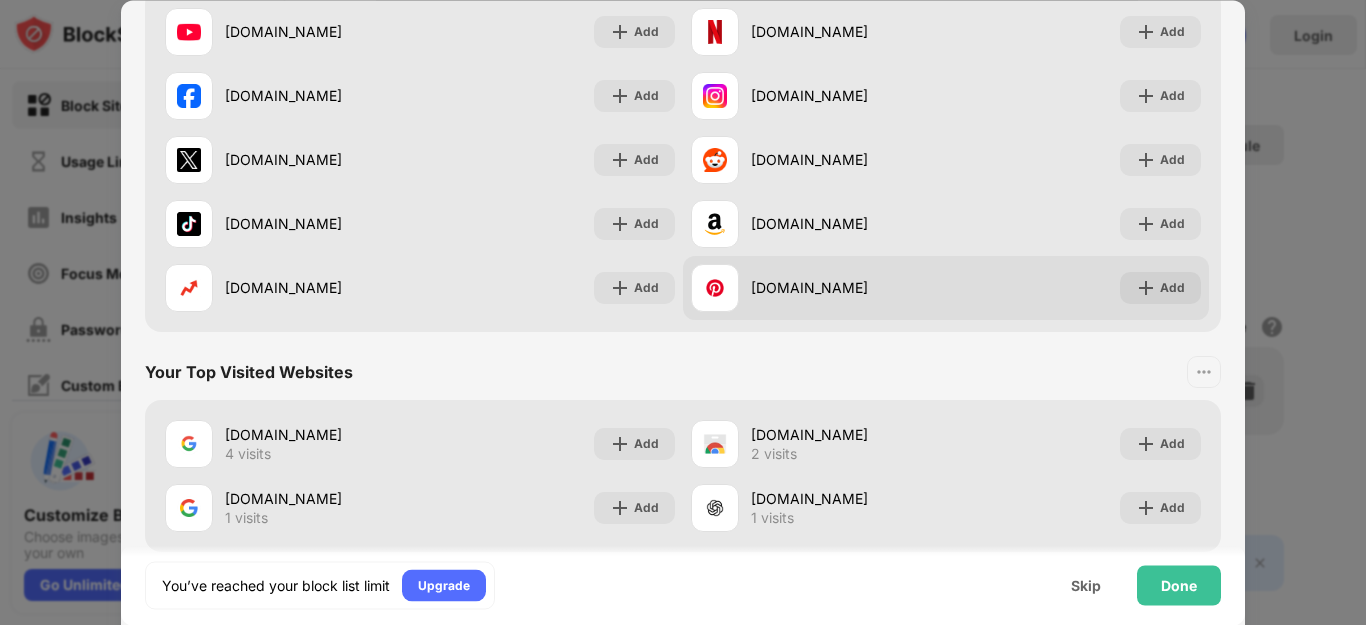 scroll, scrollTop: 280, scrollLeft: 0, axis: vertical 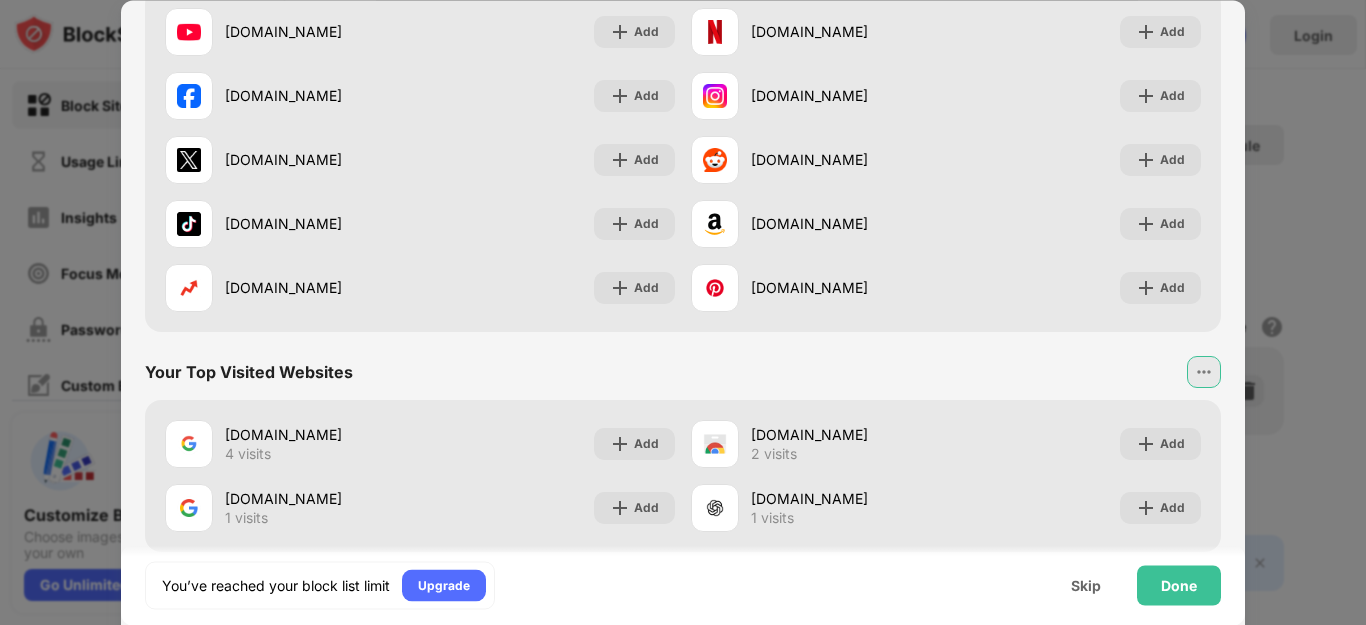 click at bounding box center [1204, 372] 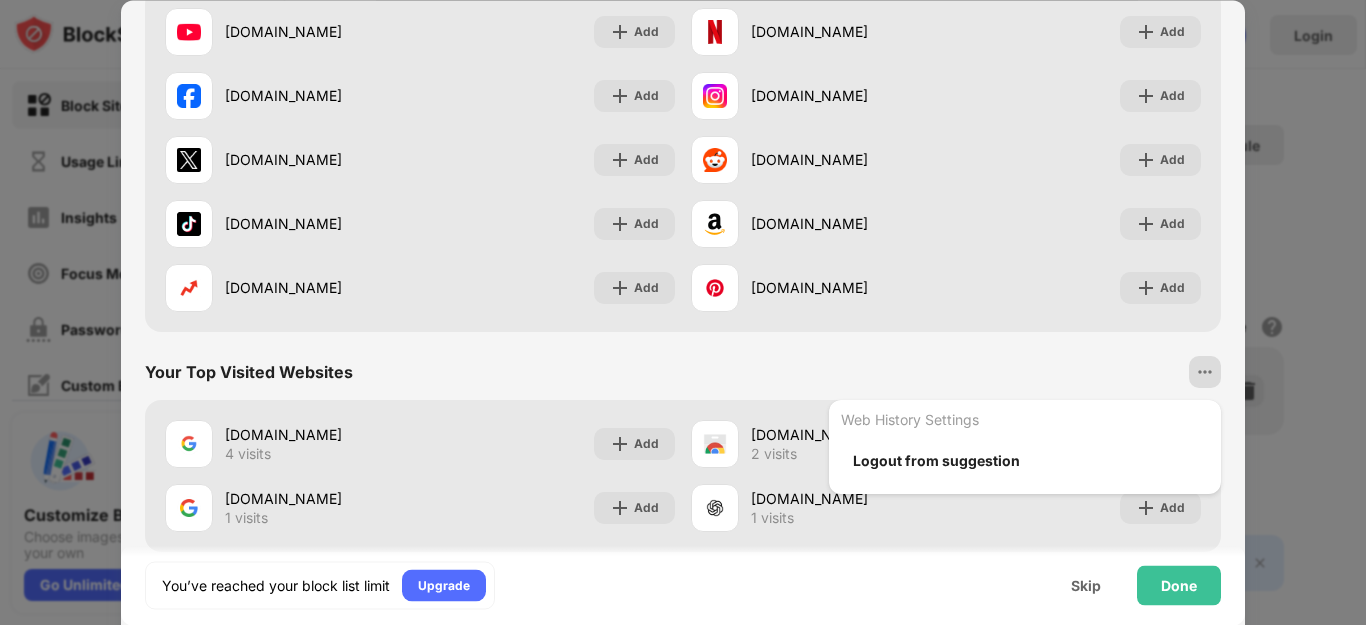 click at bounding box center (1205, 372) 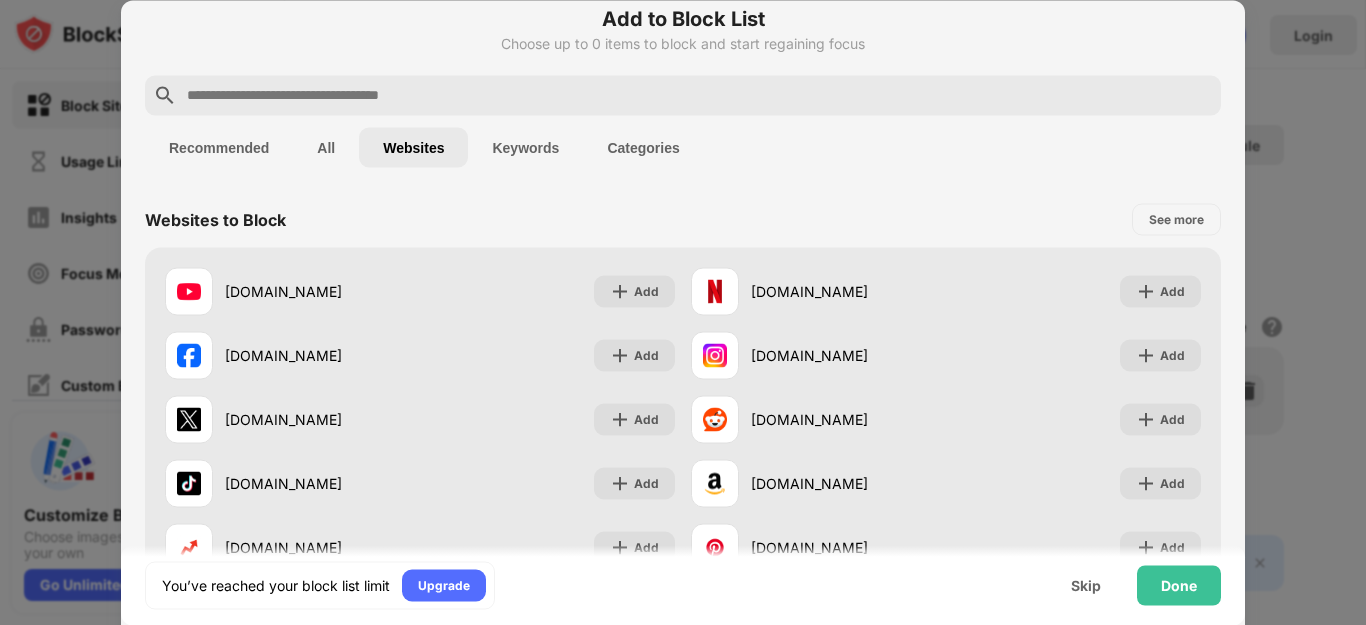 scroll, scrollTop: 0, scrollLeft: 0, axis: both 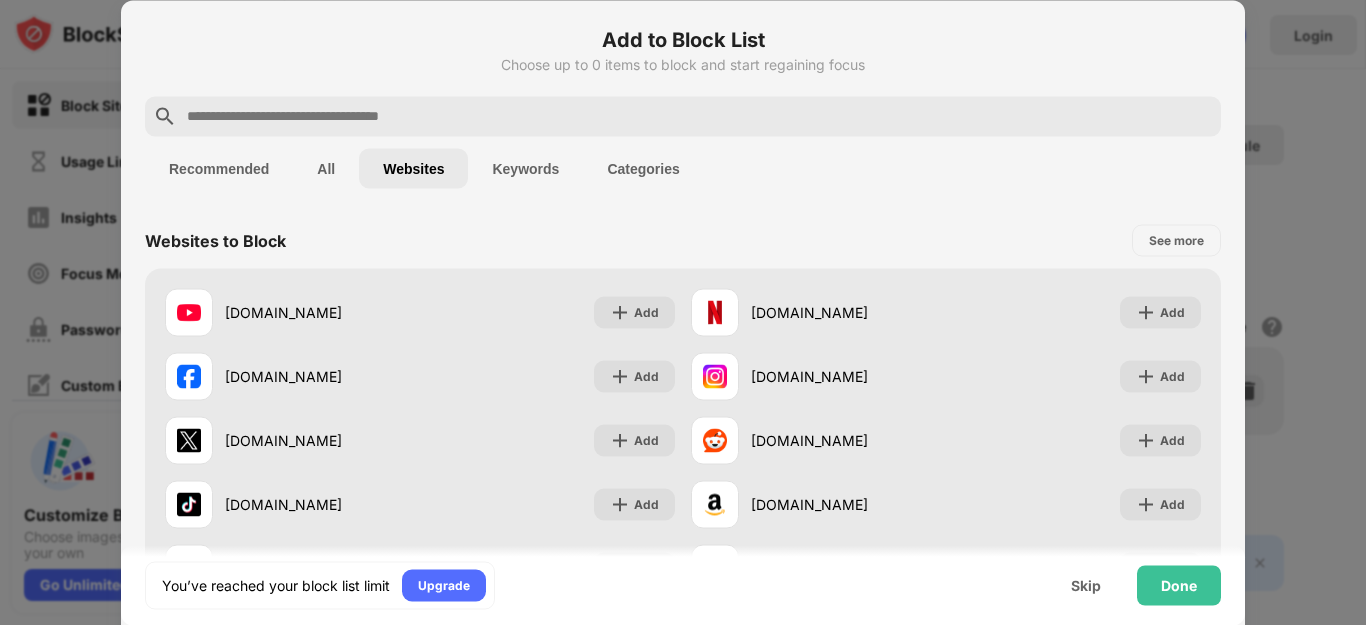 click on "Categories" at bounding box center (643, 168) 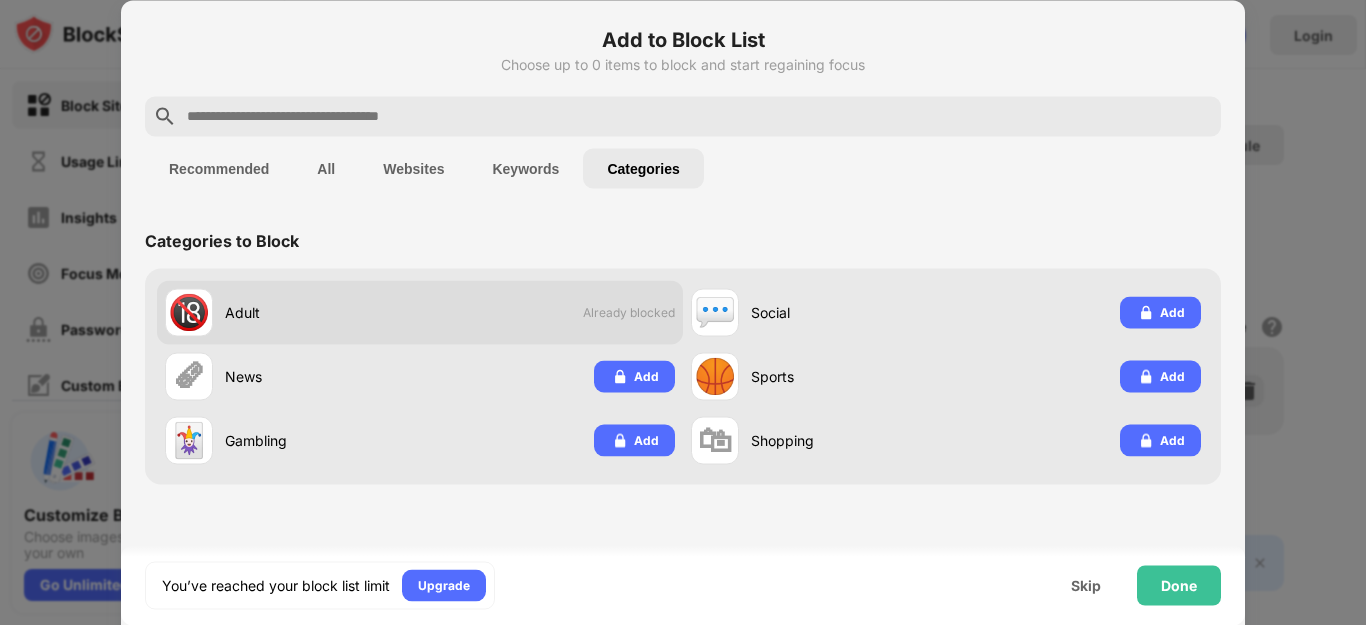 click on "Already blocked" at bounding box center (629, 312) 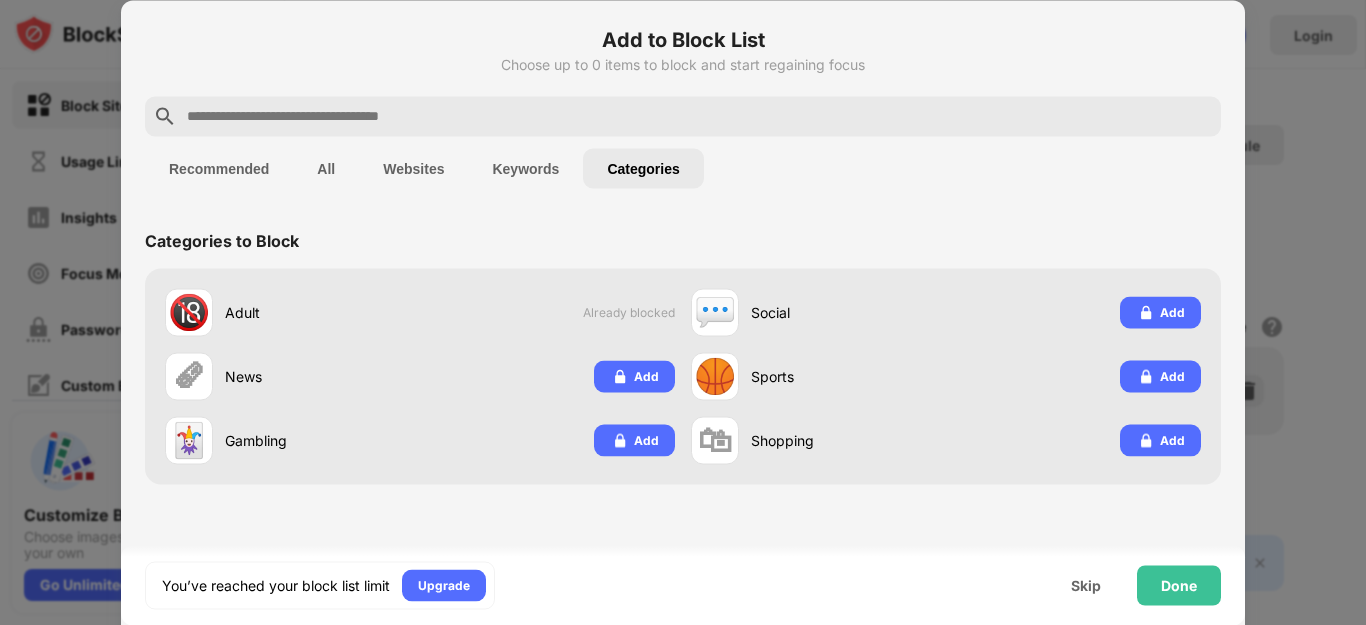 click on "Keywords" at bounding box center (525, 168) 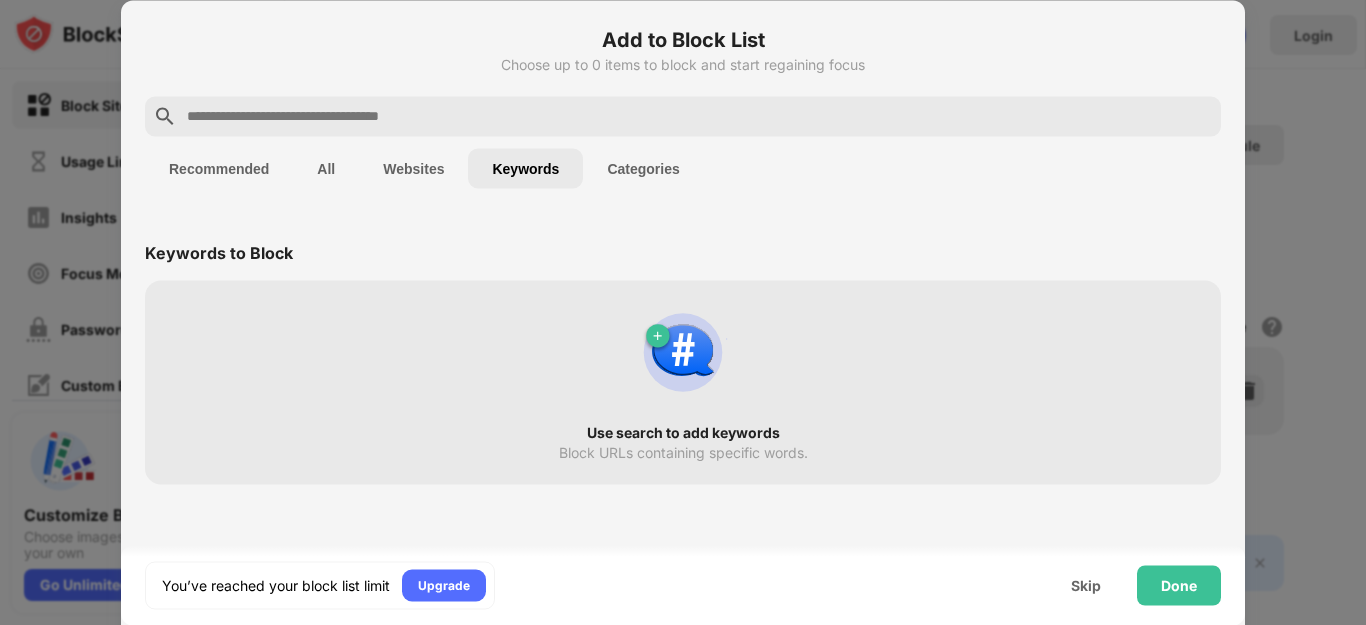 click at bounding box center (683, 352) 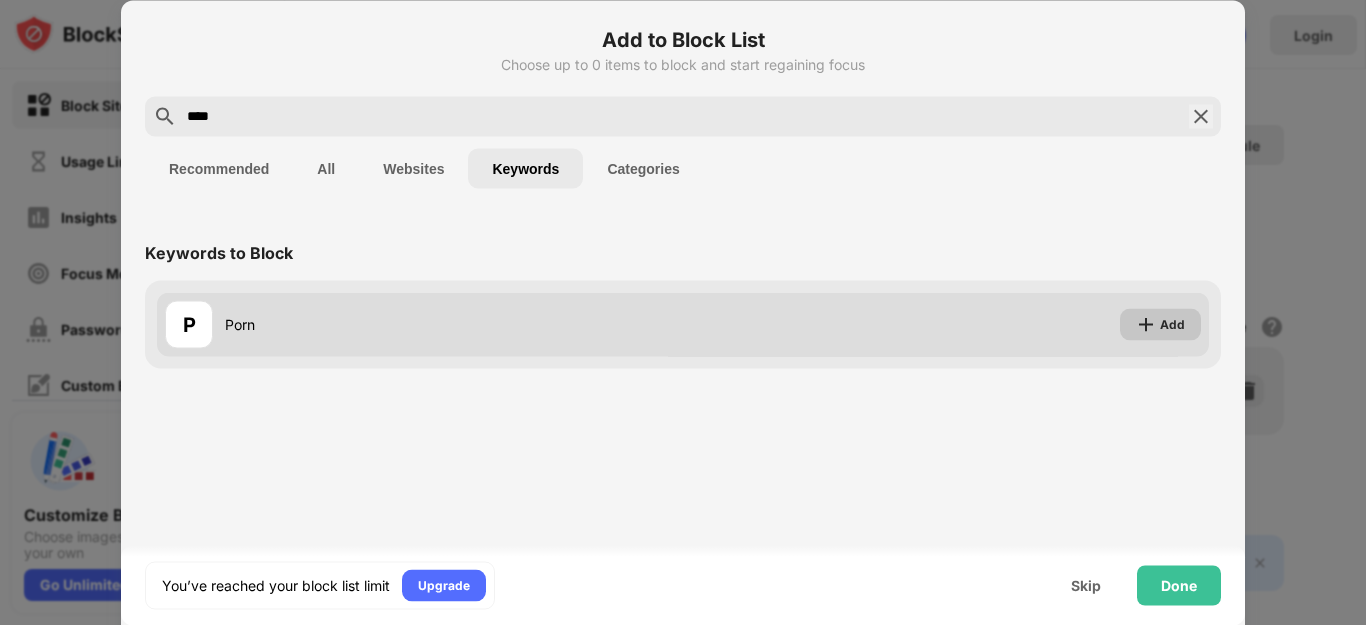 click on "Add" at bounding box center [1172, 324] 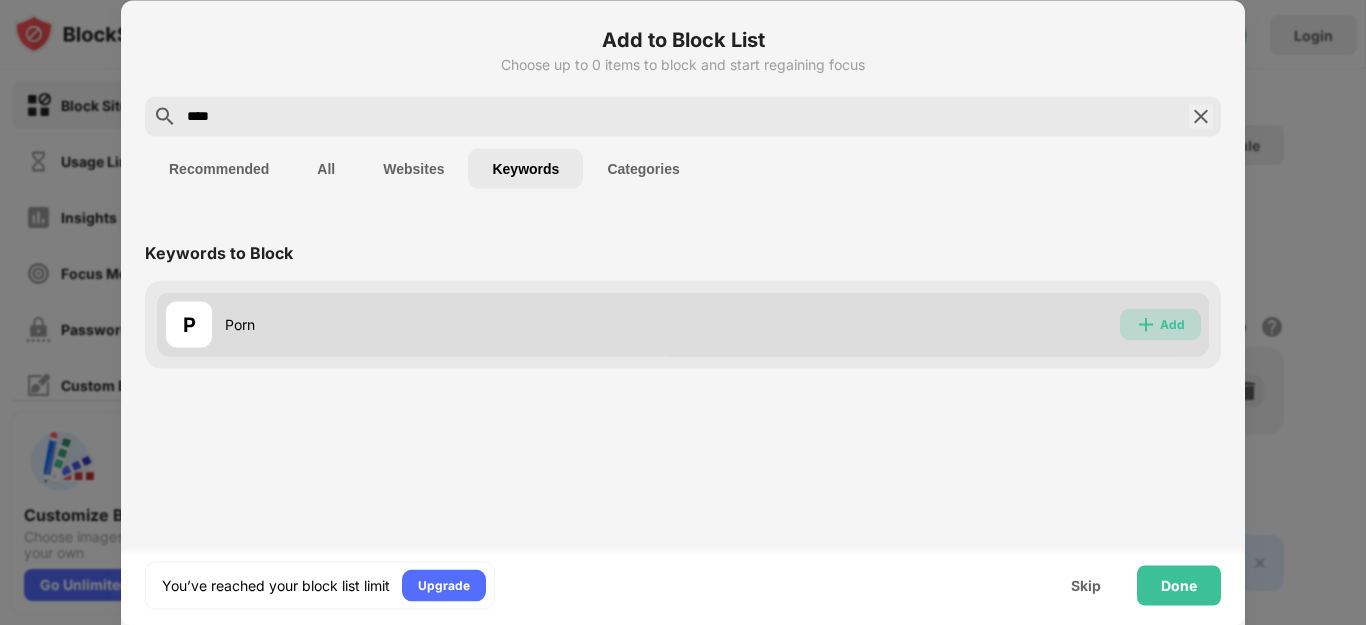 click on "Add" at bounding box center [1172, 324] 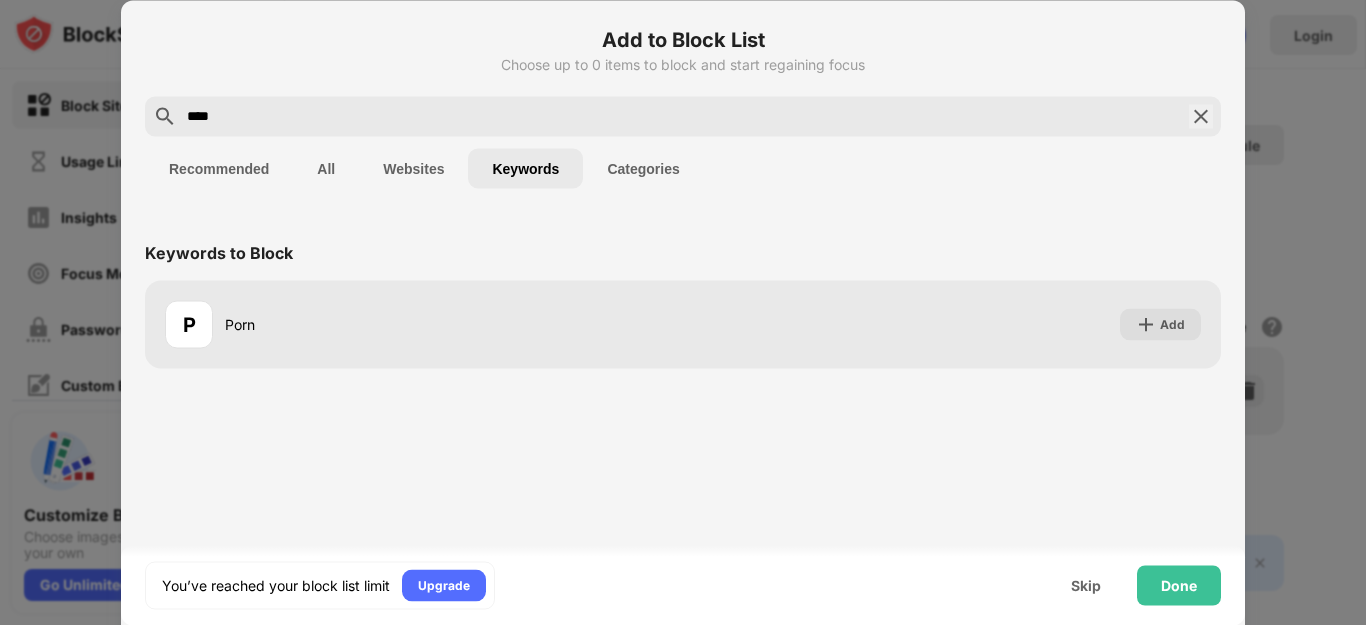 click on "****" at bounding box center [683, 116] 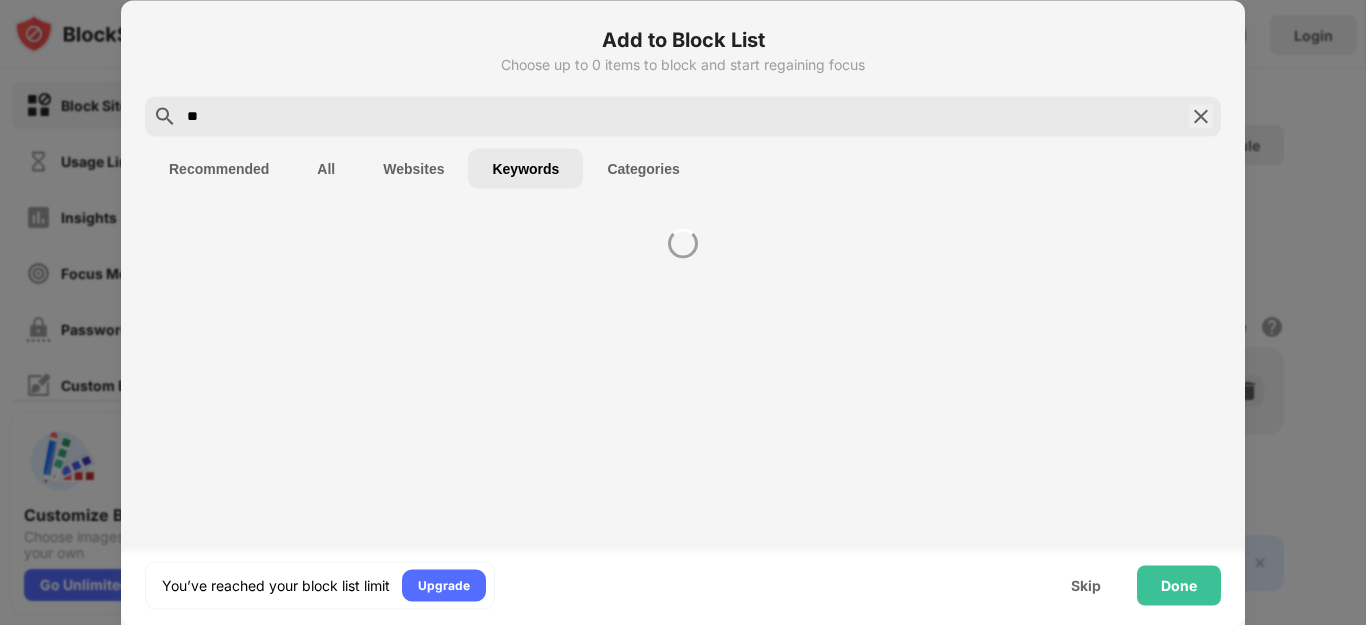 type on "*" 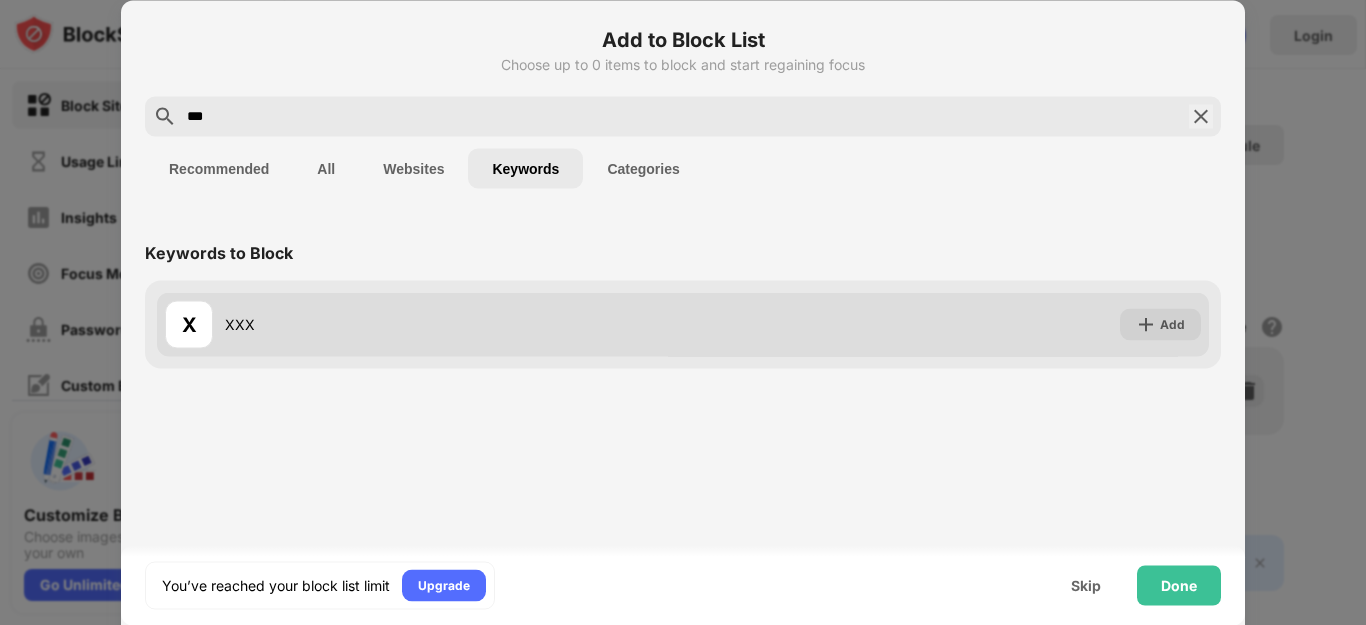 type on "***" 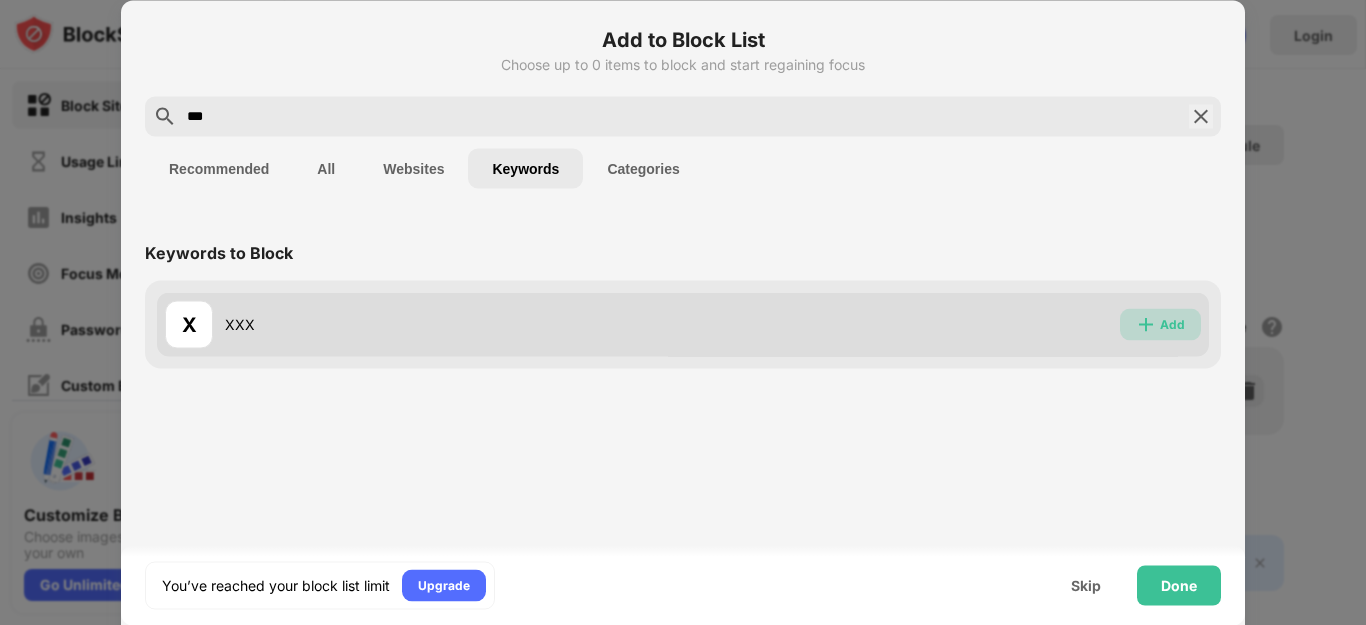 click on "Add" at bounding box center (1172, 324) 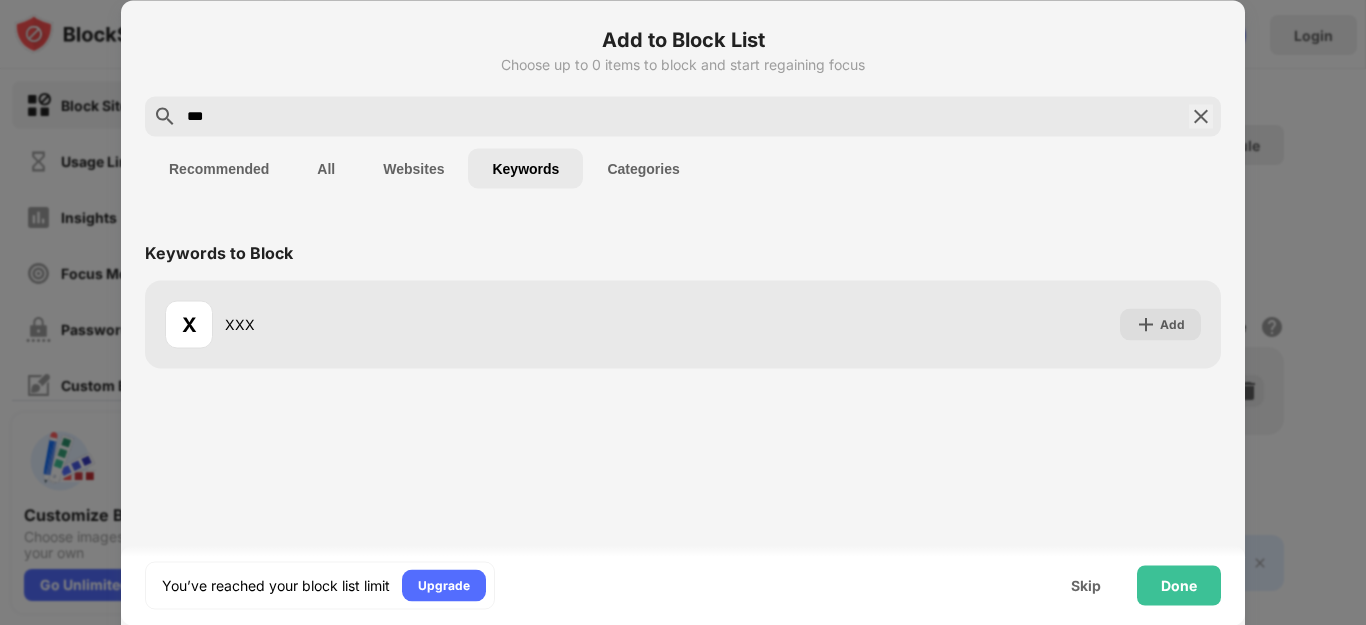 click on "Websites" at bounding box center (413, 168) 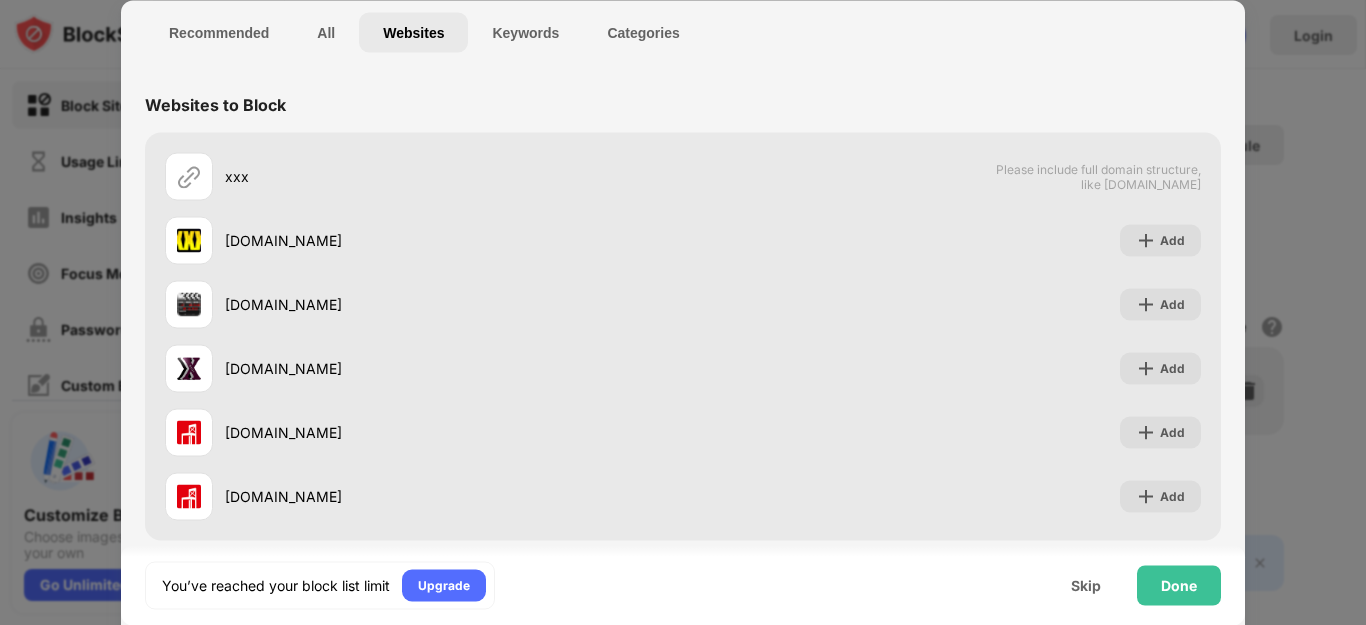 scroll, scrollTop: 0, scrollLeft: 0, axis: both 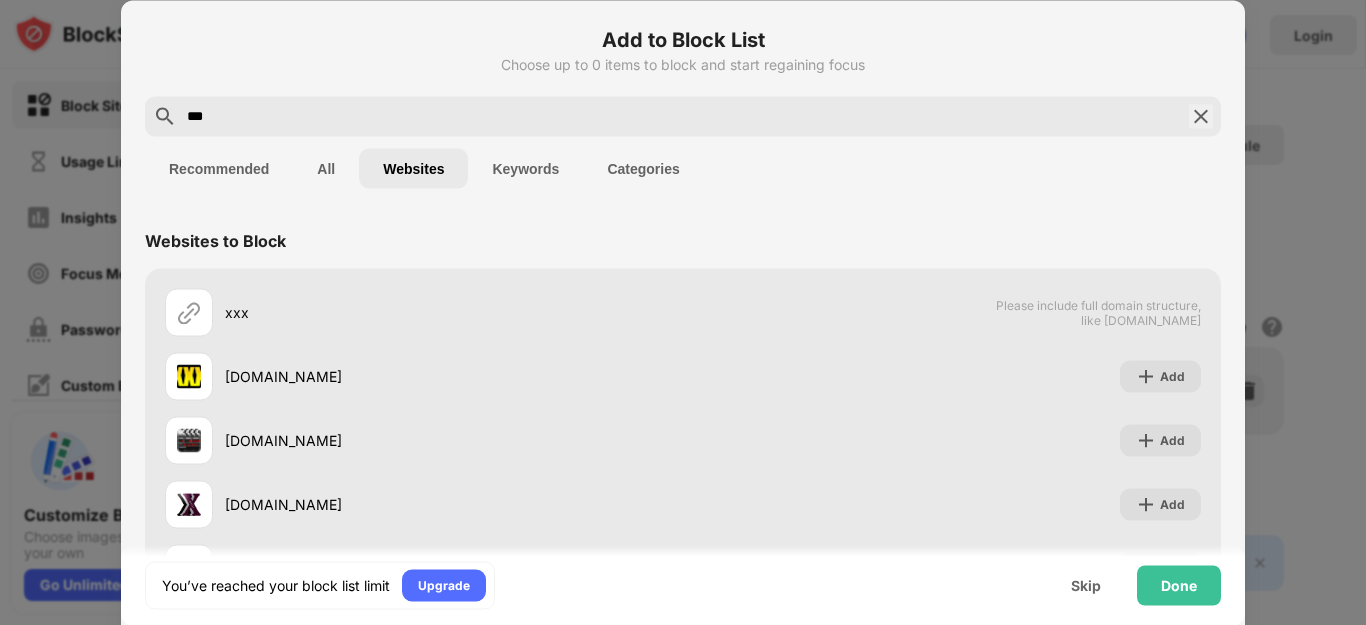 click on "Recommended" at bounding box center (219, 168) 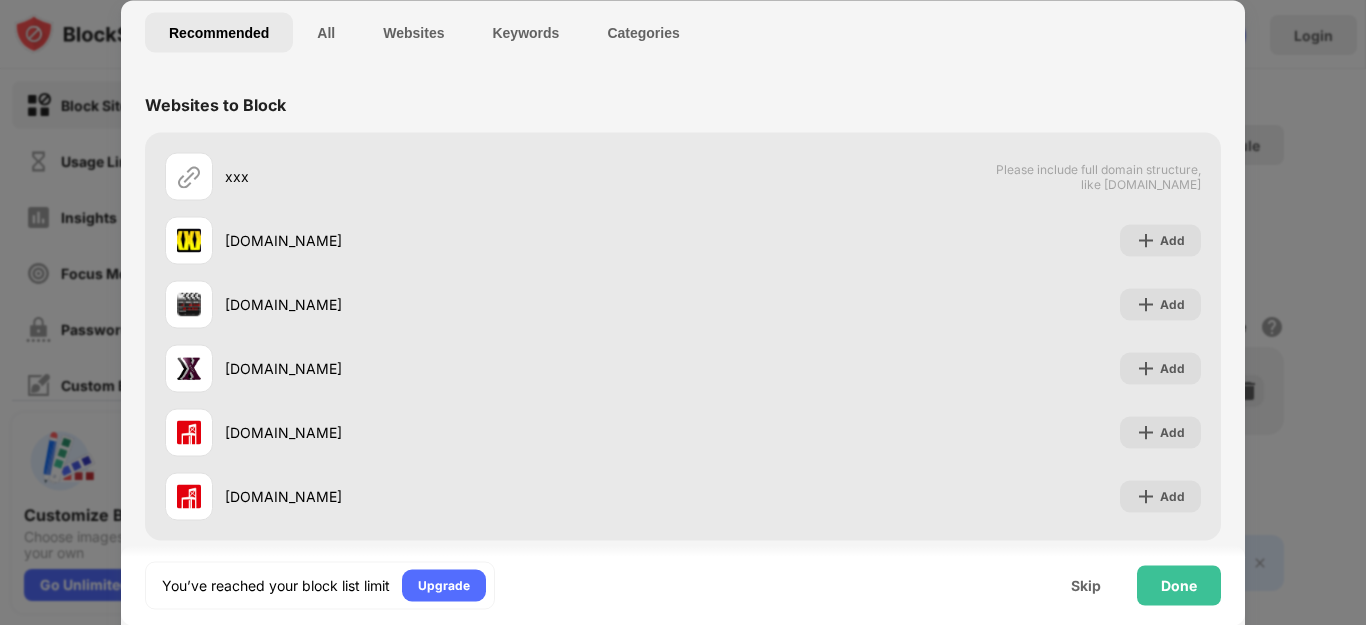 scroll, scrollTop: 0, scrollLeft: 0, axis: both 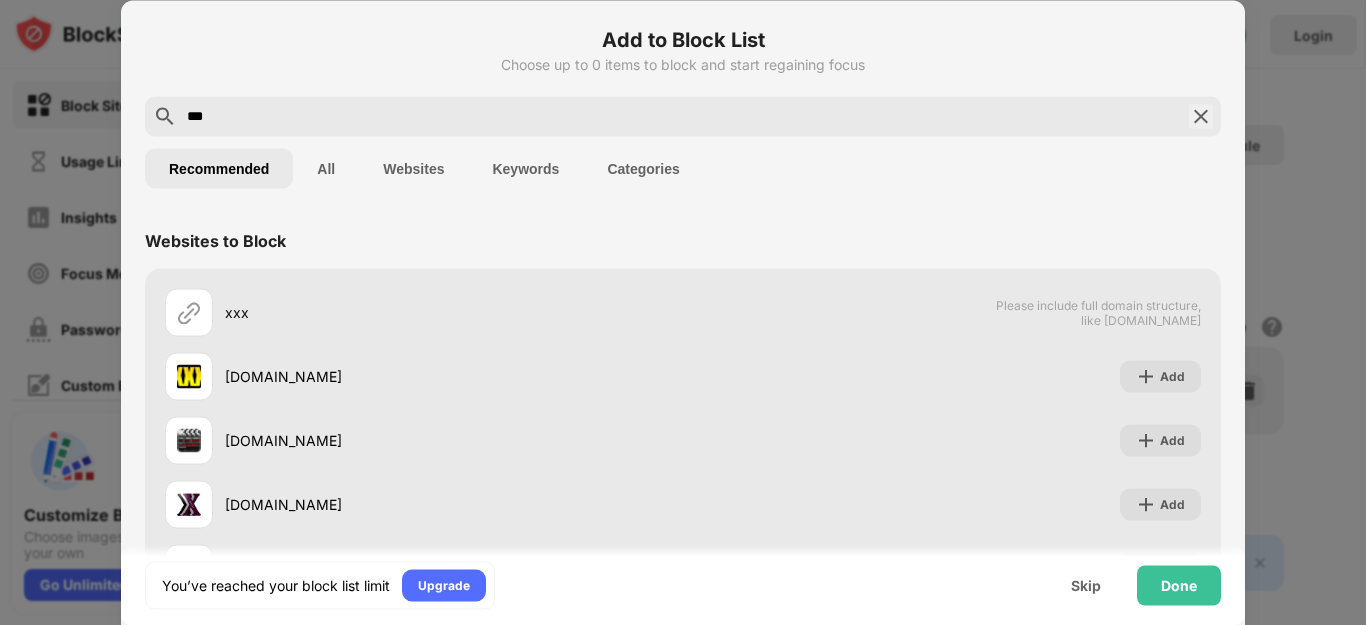 click on "Recommended" at bounding box center (219, 168) 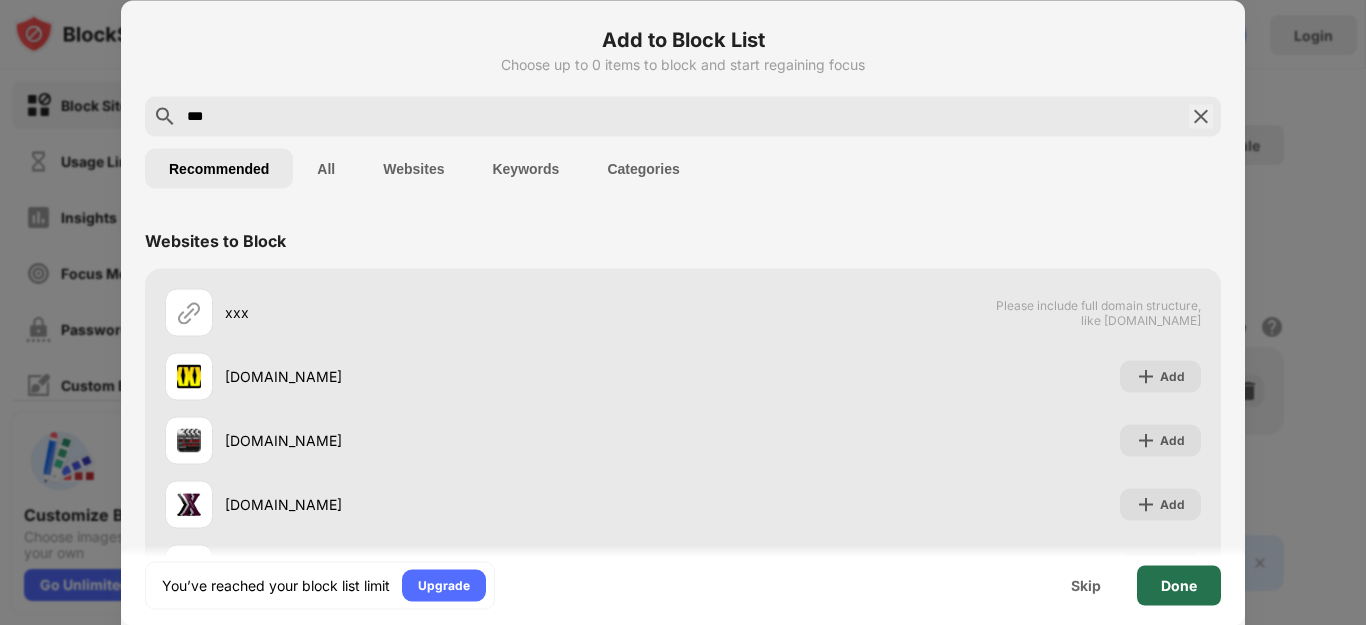 click on "Done" at bounding box center (1179, 585) 